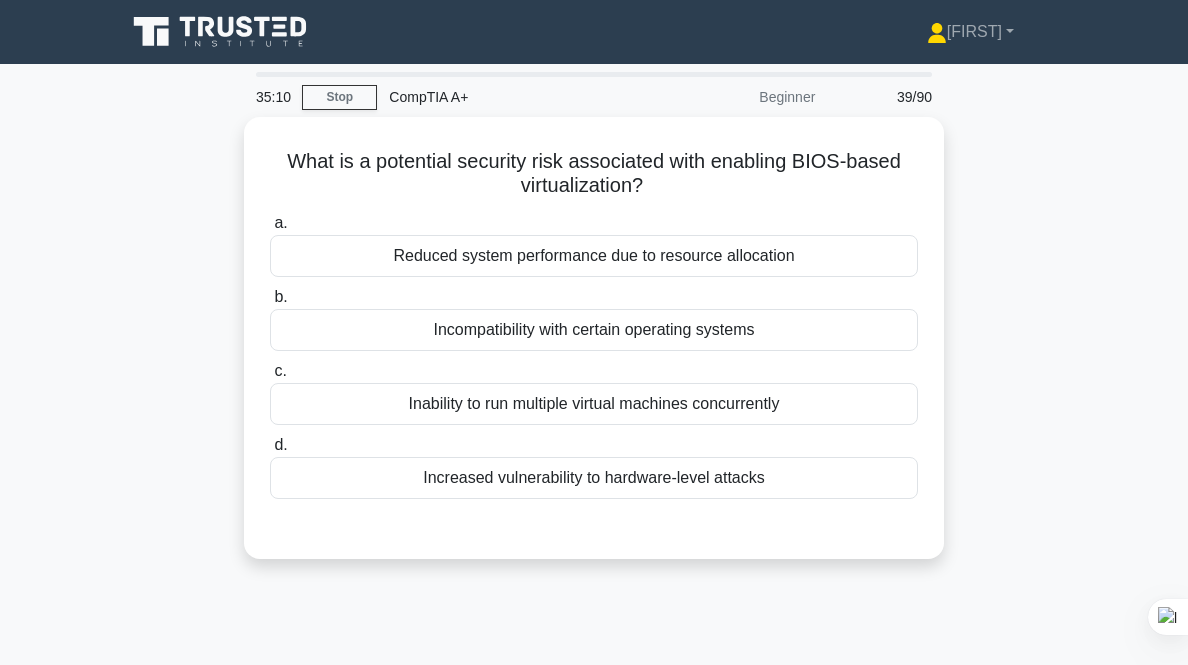 scroll, scrollTop: 0, scrollLeft: 0, axis: both 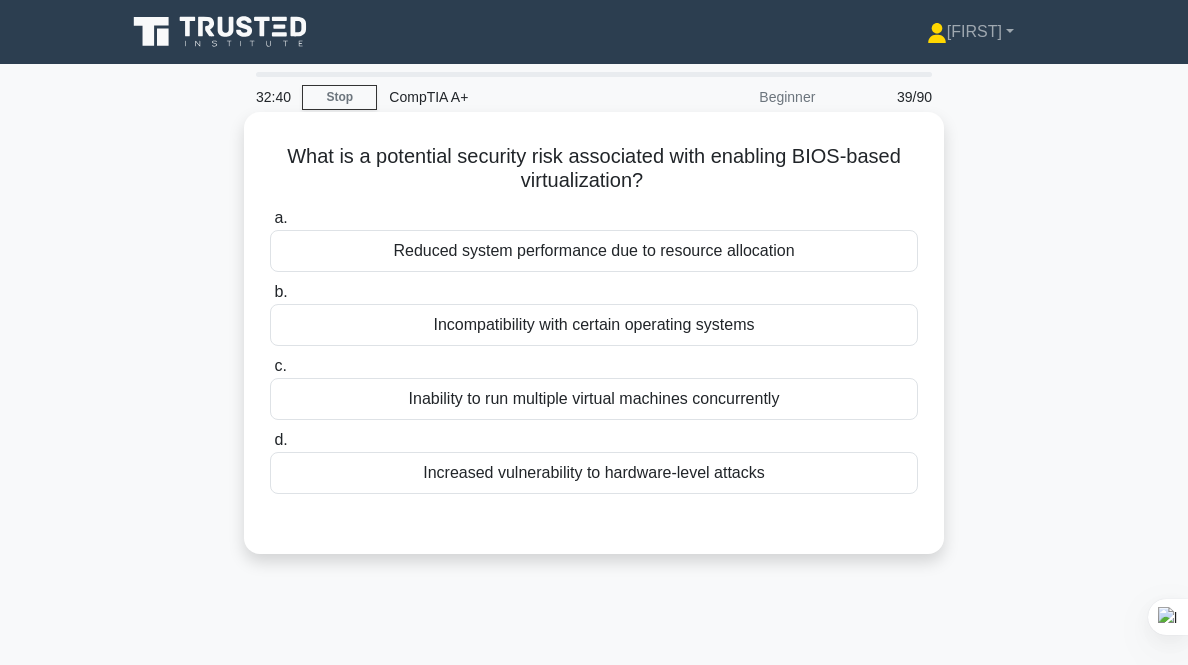 click on "Increased vulnerability to hardware-level attacks" at bounding box center (594, 473) 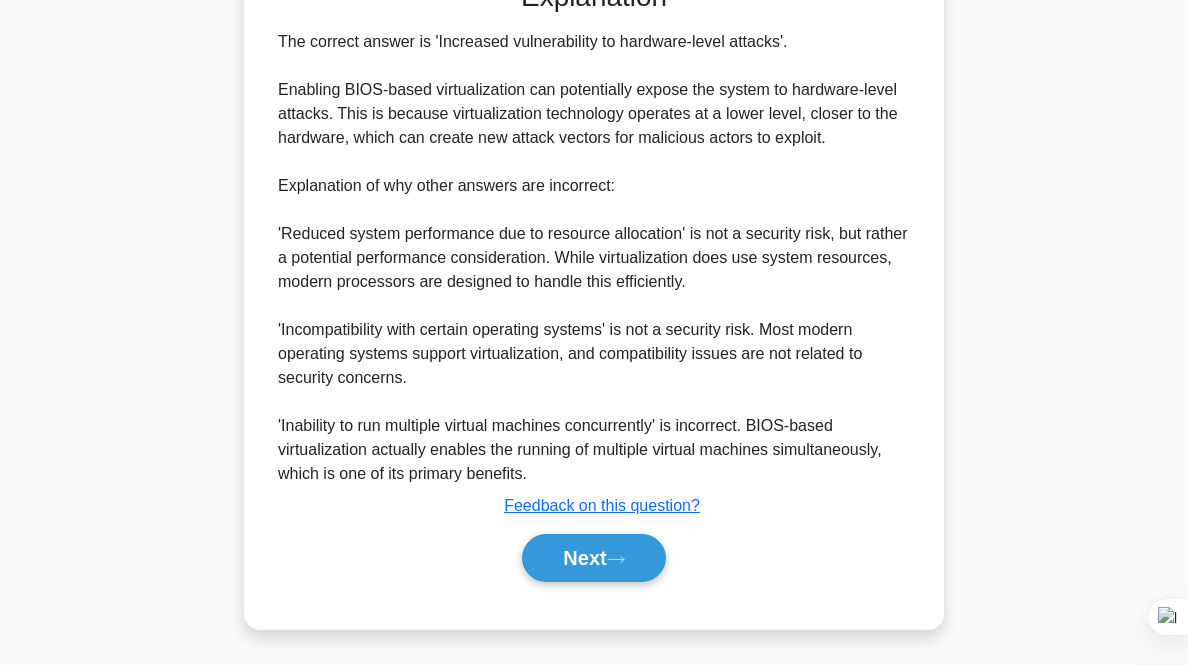 scroll, scrollTop: 543, scrollLeft: 0, axis: vertical 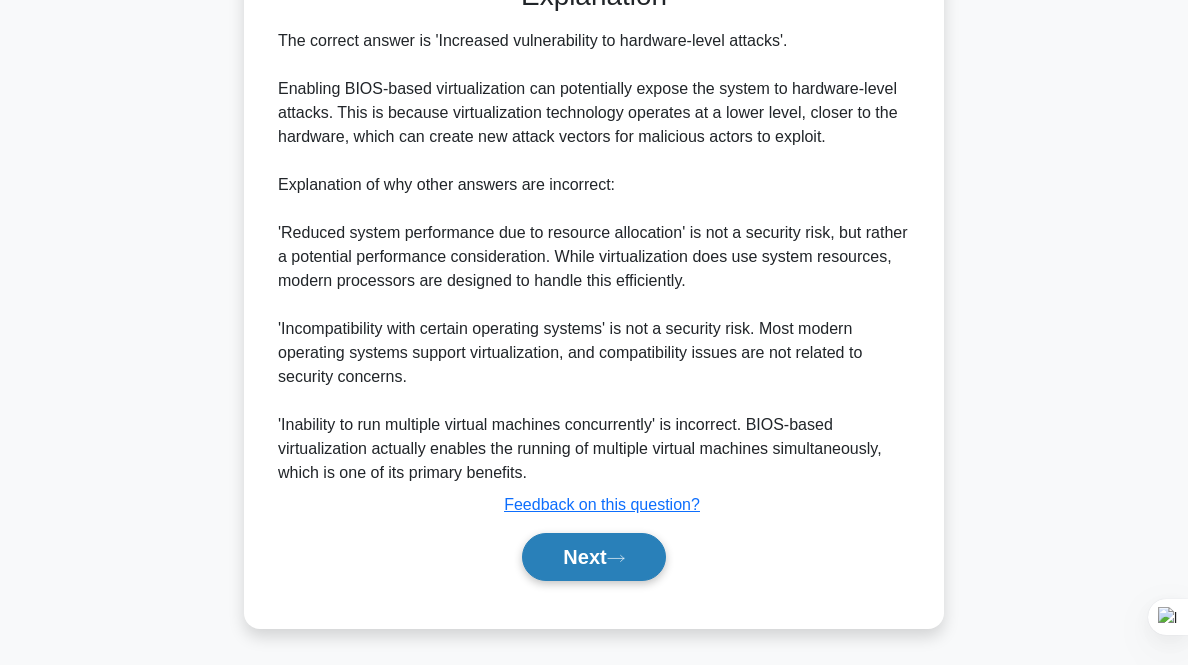 click on "Next" at bounding box center (593, 557) 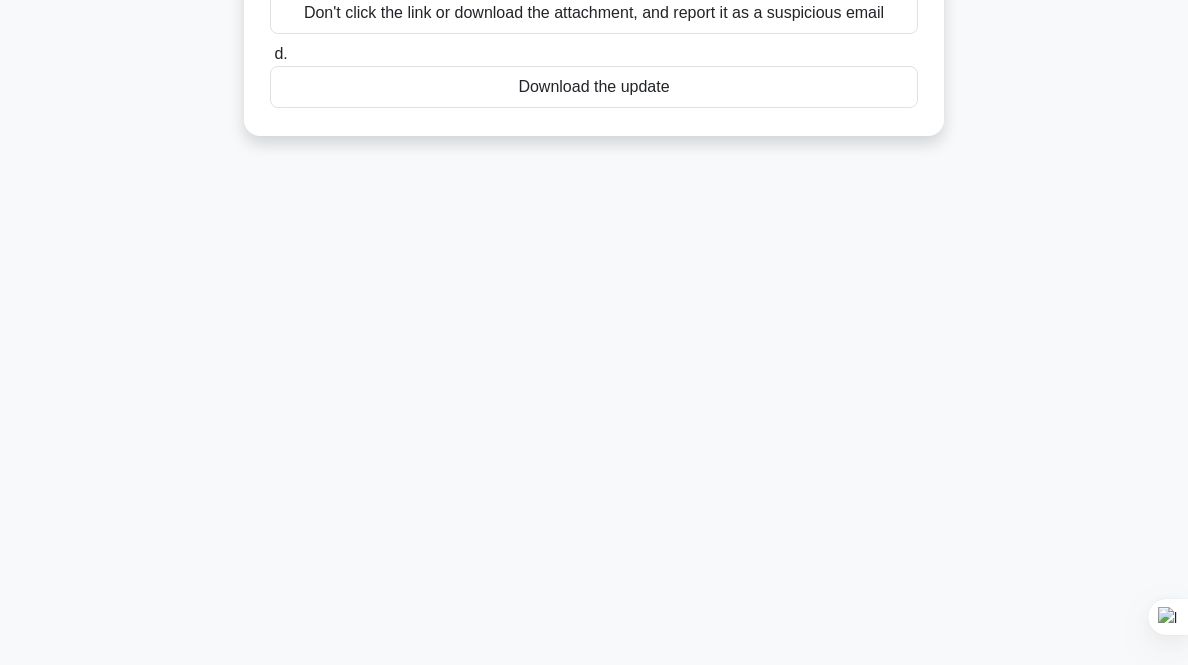 scroll, scrollTop: 0, scrollLeft: 0, axis: both 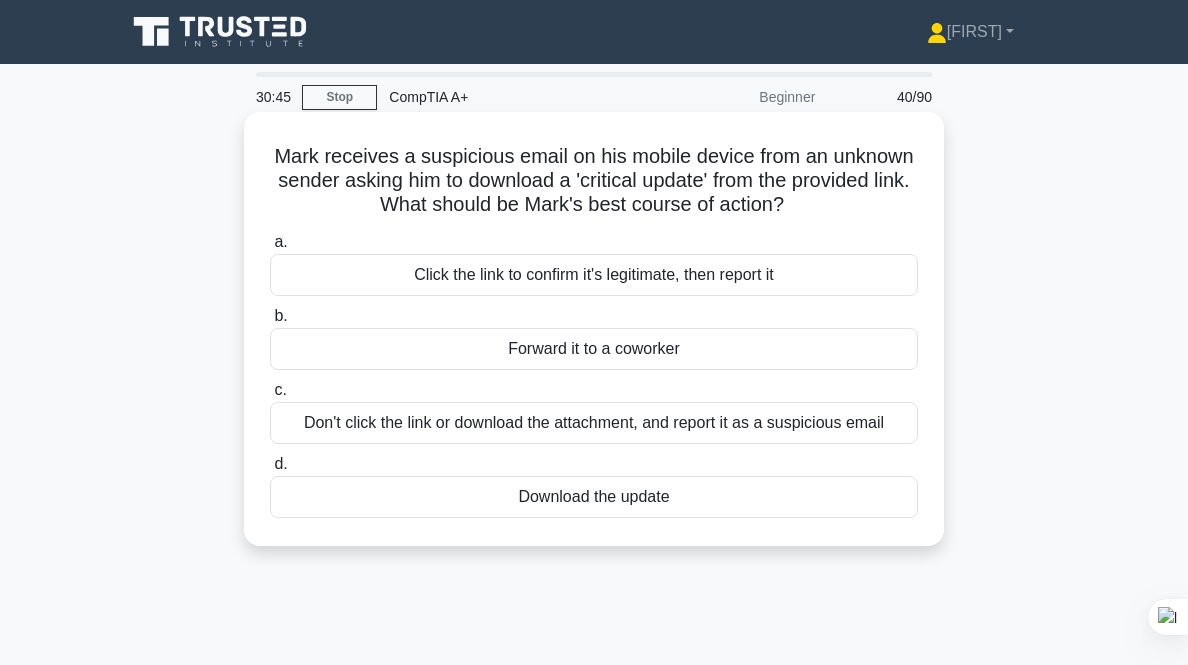 click on "Don't click the link or download the attachment, and report it as a suspicious email" at bounding box center (594, 423) 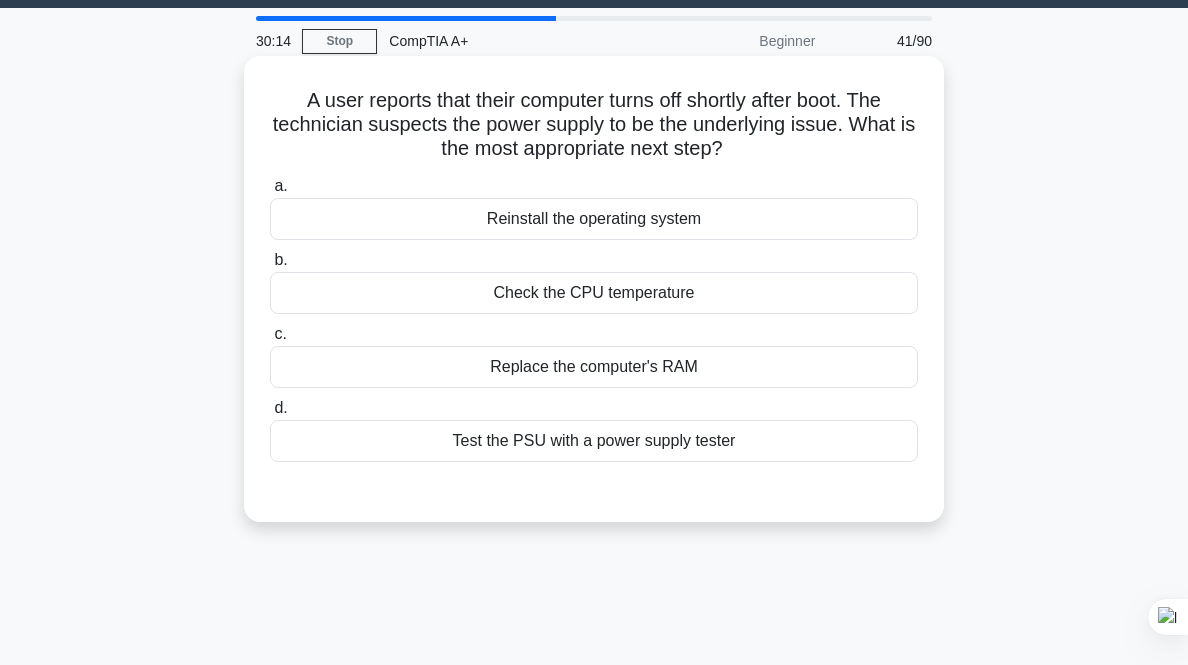 scroll, scrollTop: 56, scrollLeft: 0, axis: vertical 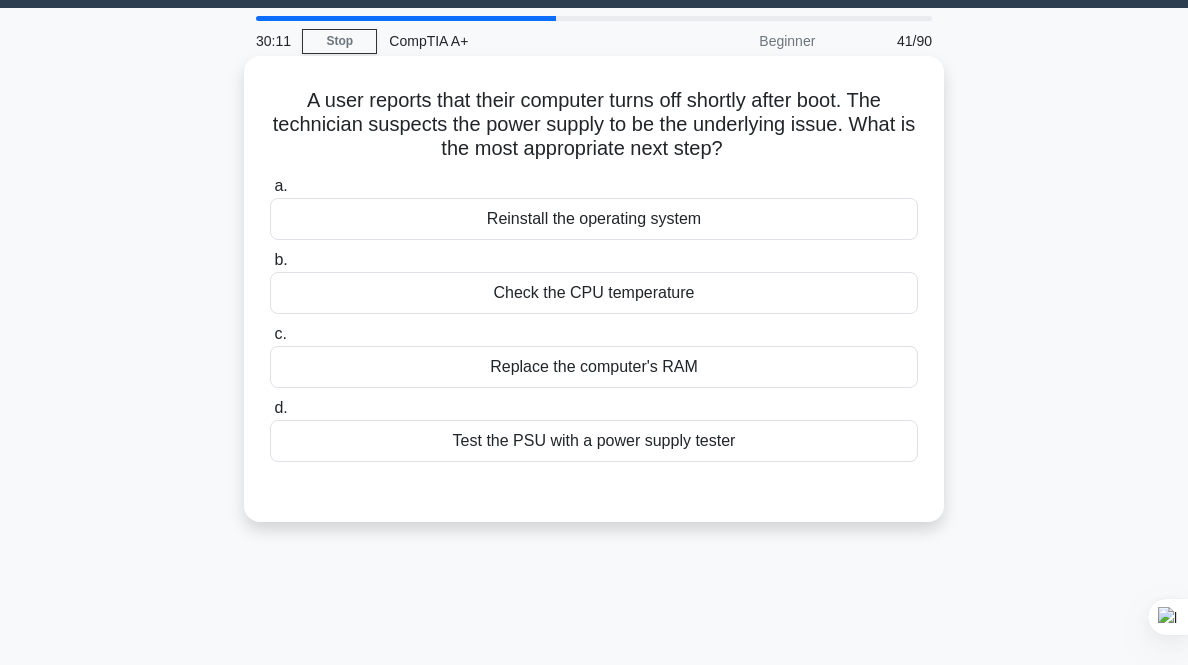click on "Test the PSU with a power supply tester" at bounding box center [594, 441] 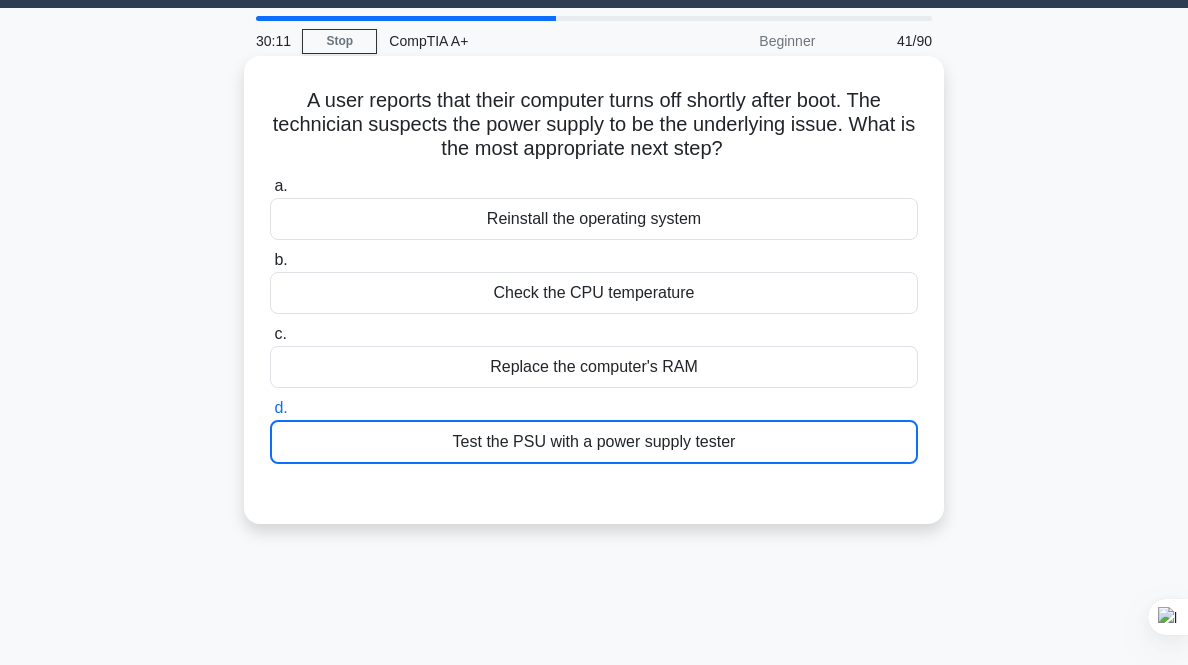 click on "a.
Reinstall the operating system" at bounding box center (270, 186) 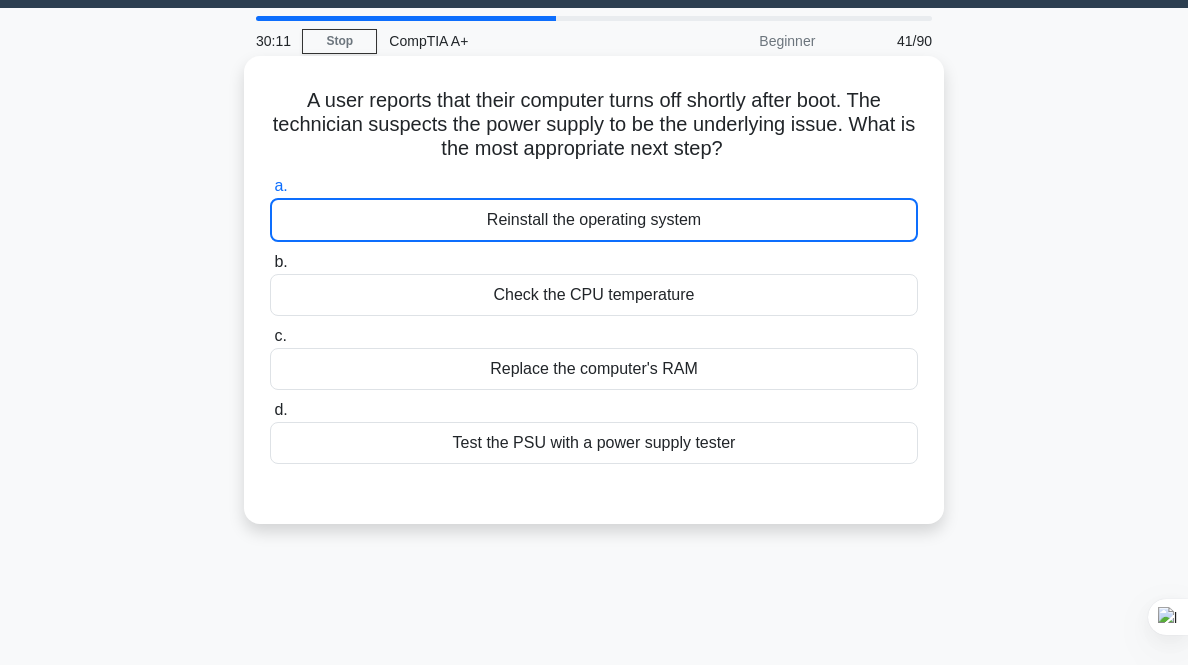 click on "b.
Check the CPU temperature" at bounding box center [270, 262] 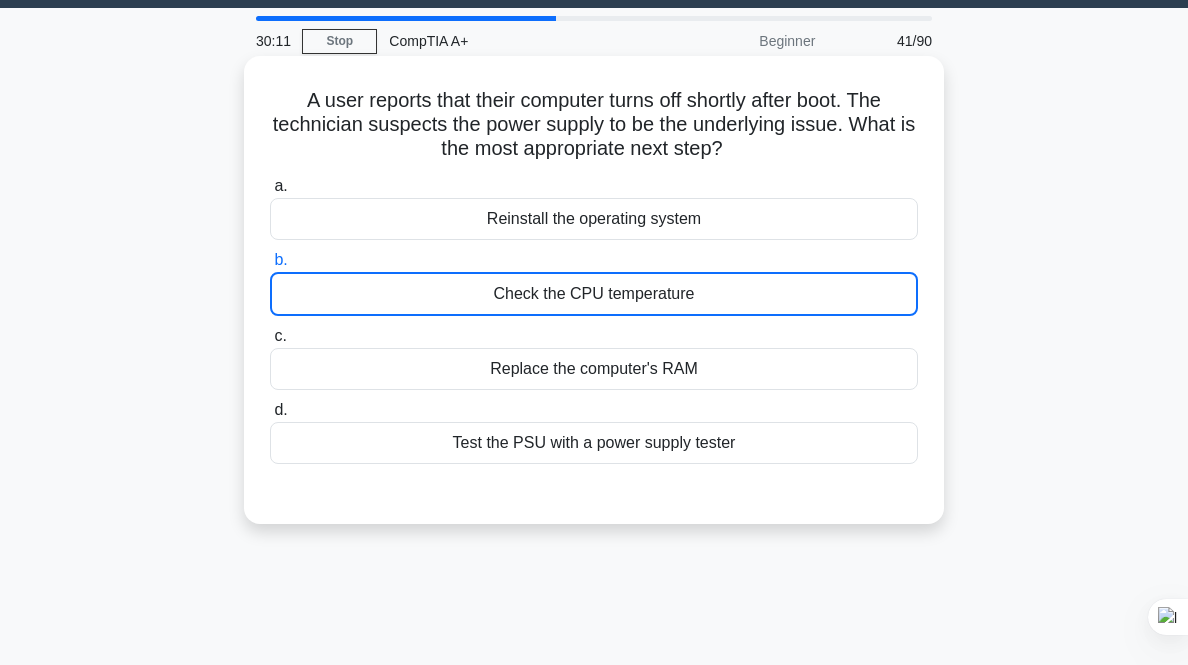 click on "c.
Replace the computer's RAM" at bounding box center (270, 336) 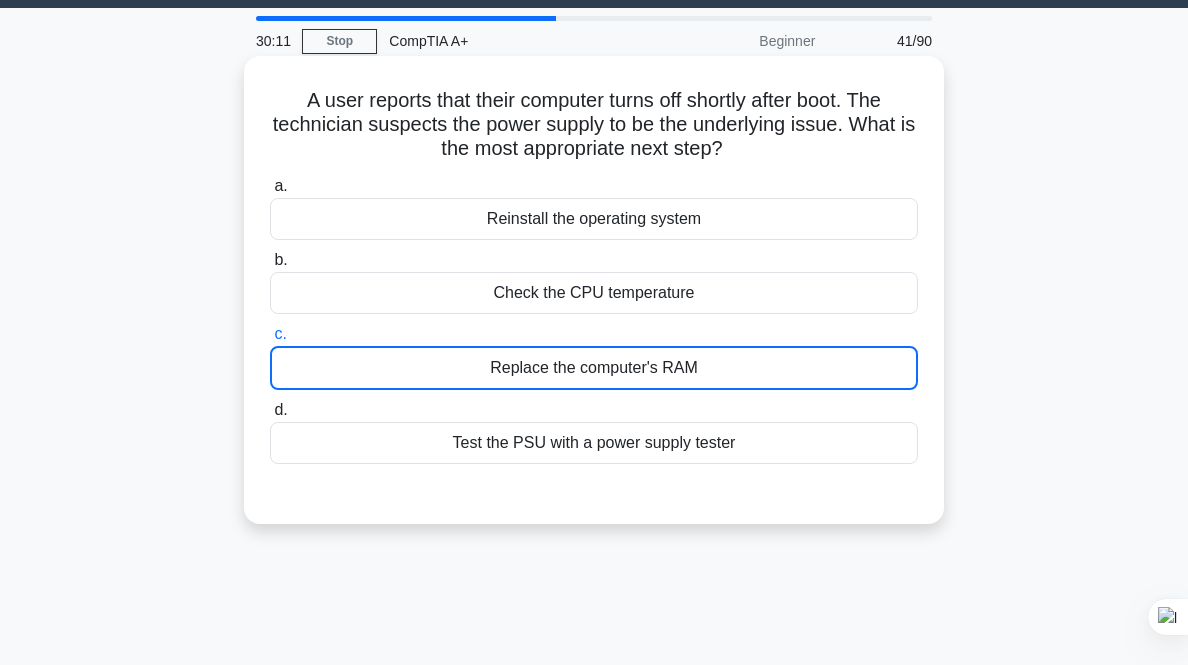 click on "d.
Test the PSU with a power supply tester" at bounding box center [270, 410] 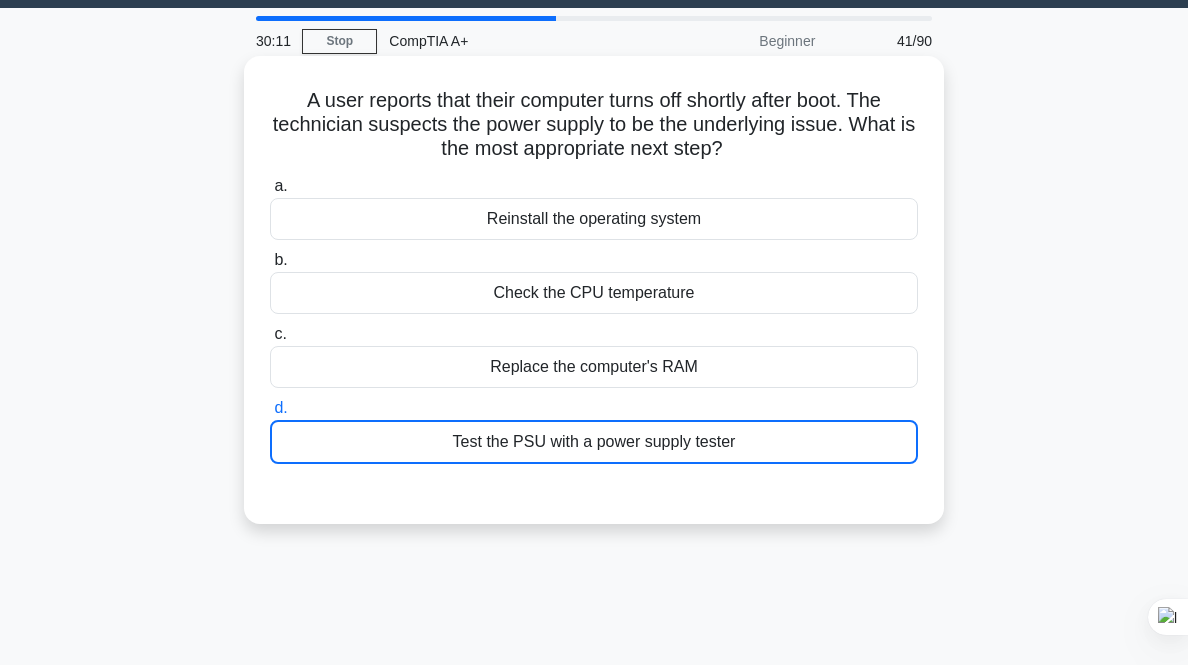 click on "a.
Reinstall the operating system" at bounding box center [270, 186] 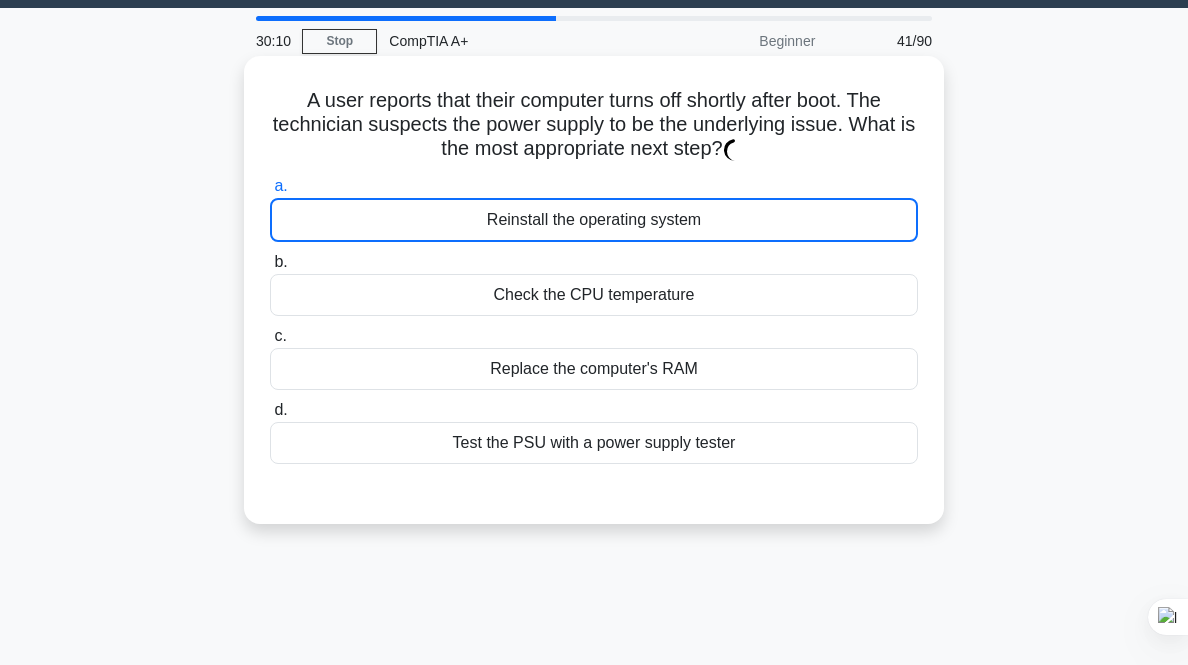 click on "b.
Check the CPU temperature" at bounding box center (270, 262) 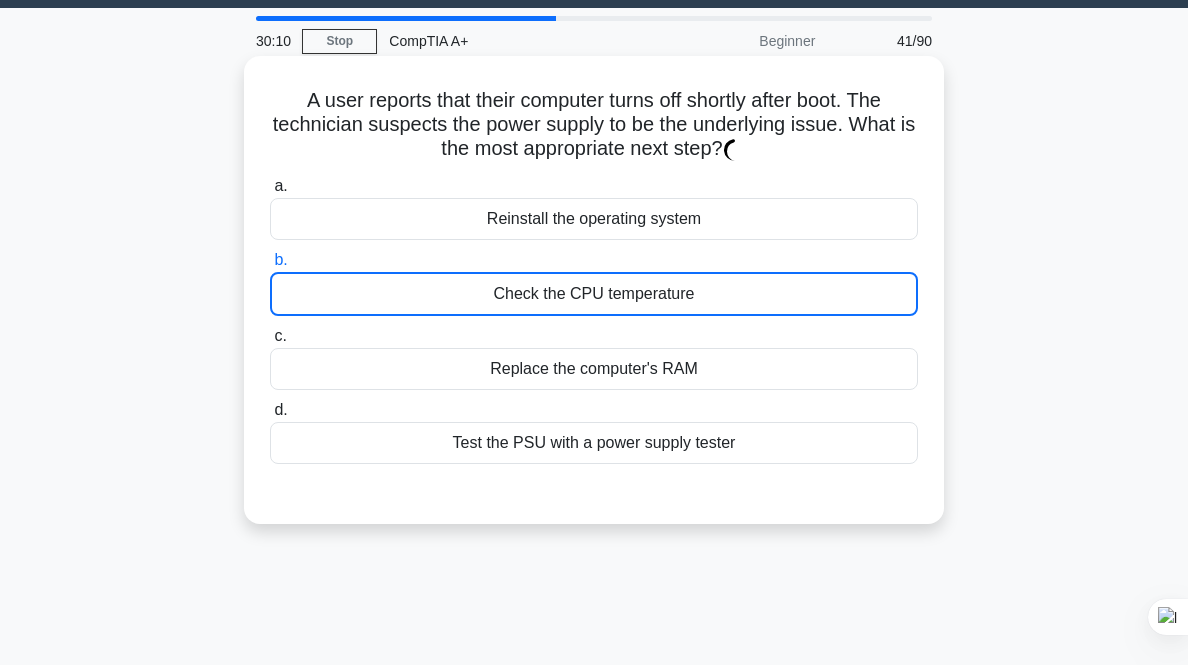 click on "c.
Replace the computer's RAM" at bounding box center (270, 336) 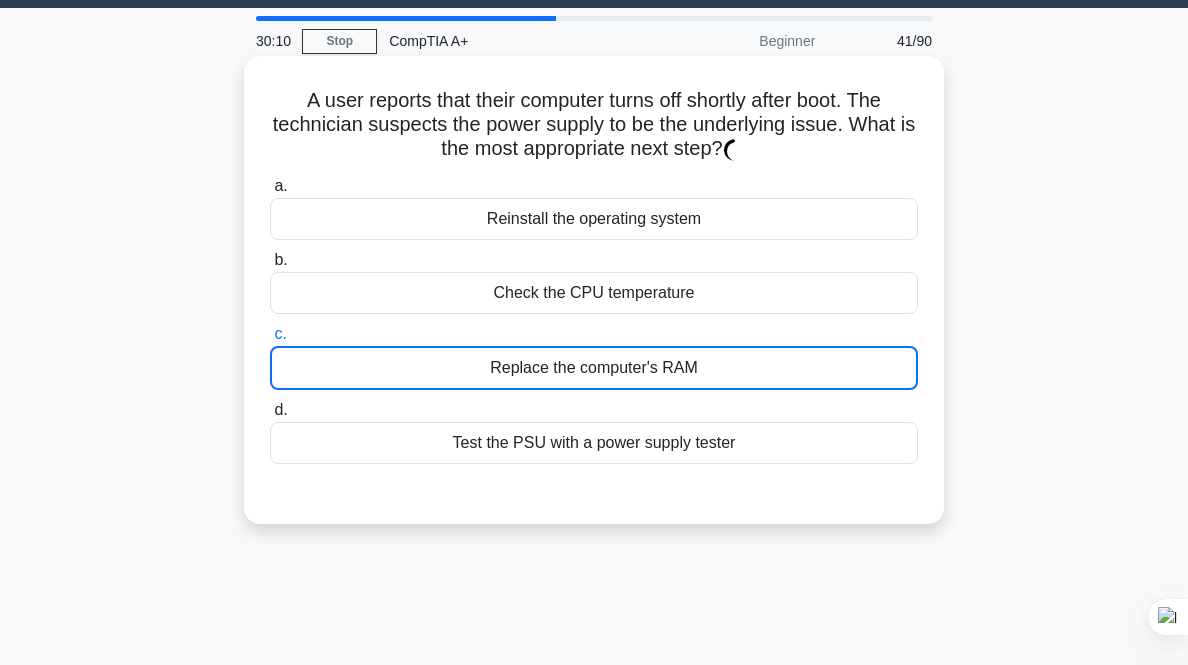 click on "d.
Test the PSU with a power supply tester" at bounding box center (270, 410) 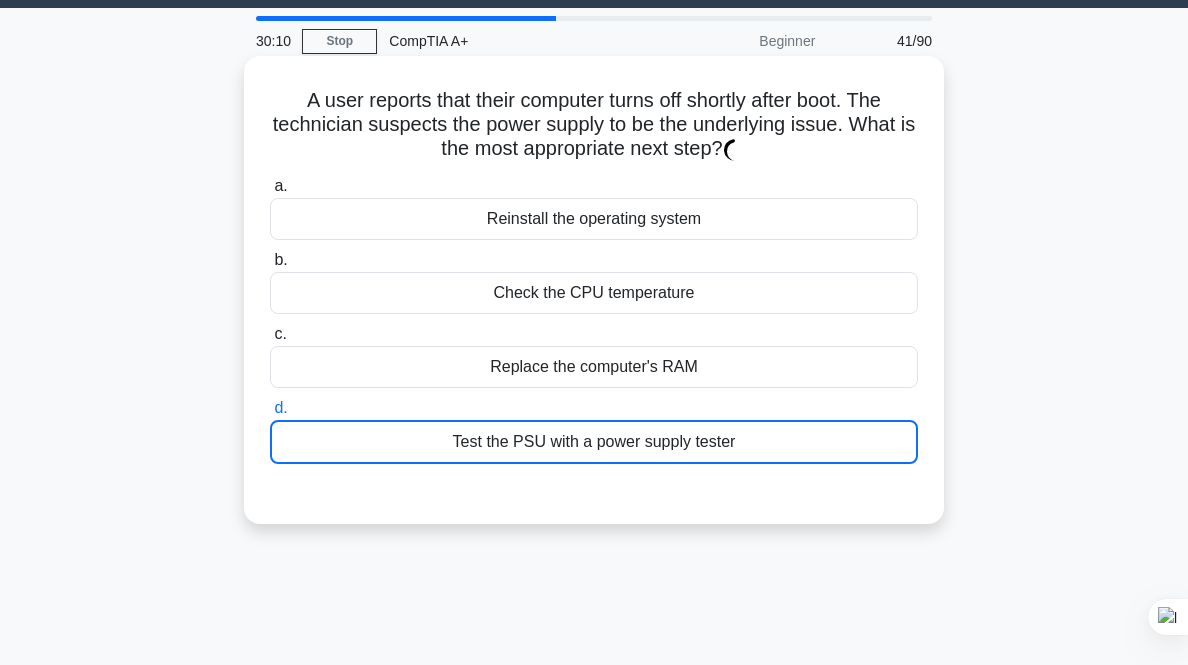 click on "a.
Reinstall the operating system" at bounding box center [270, 186] 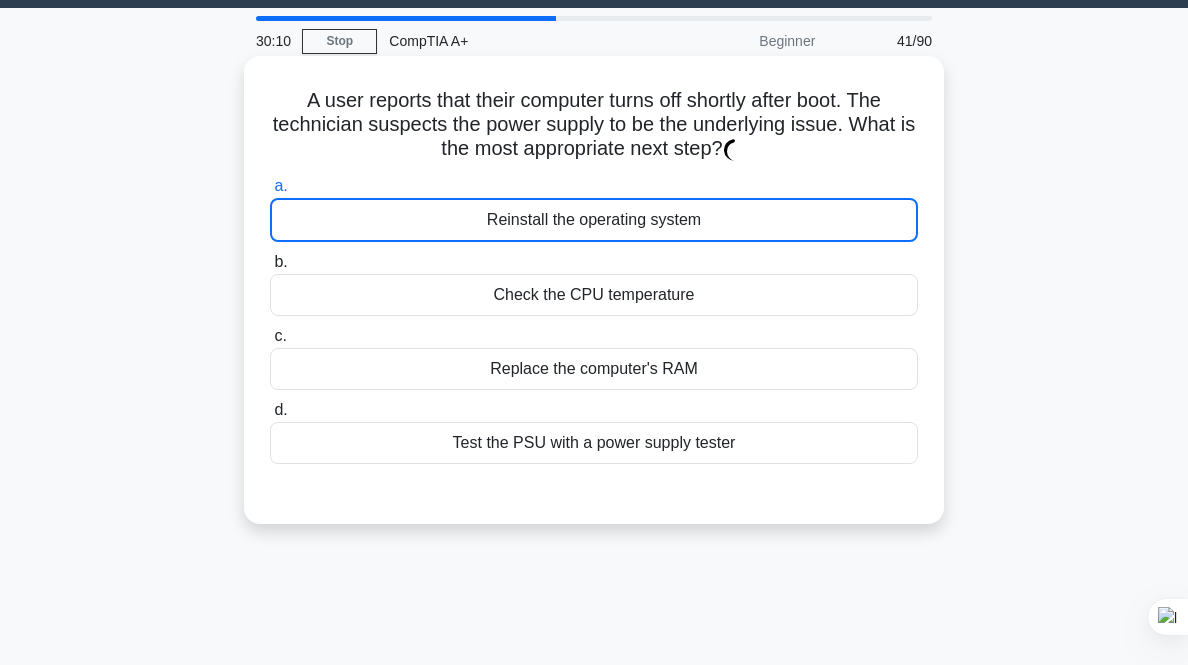 click on "b.
Check the CPU temperature" at bounding box center [270, 262] 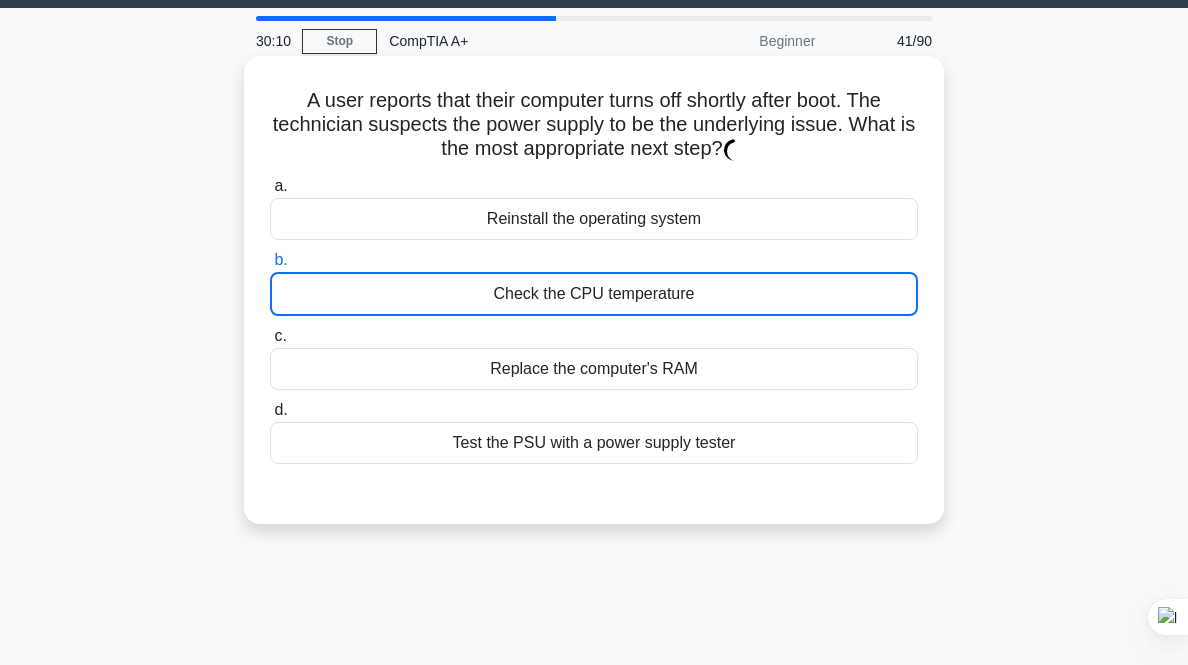click on "c.
Replace the computer's RAM" at bounding box center [270, 336] 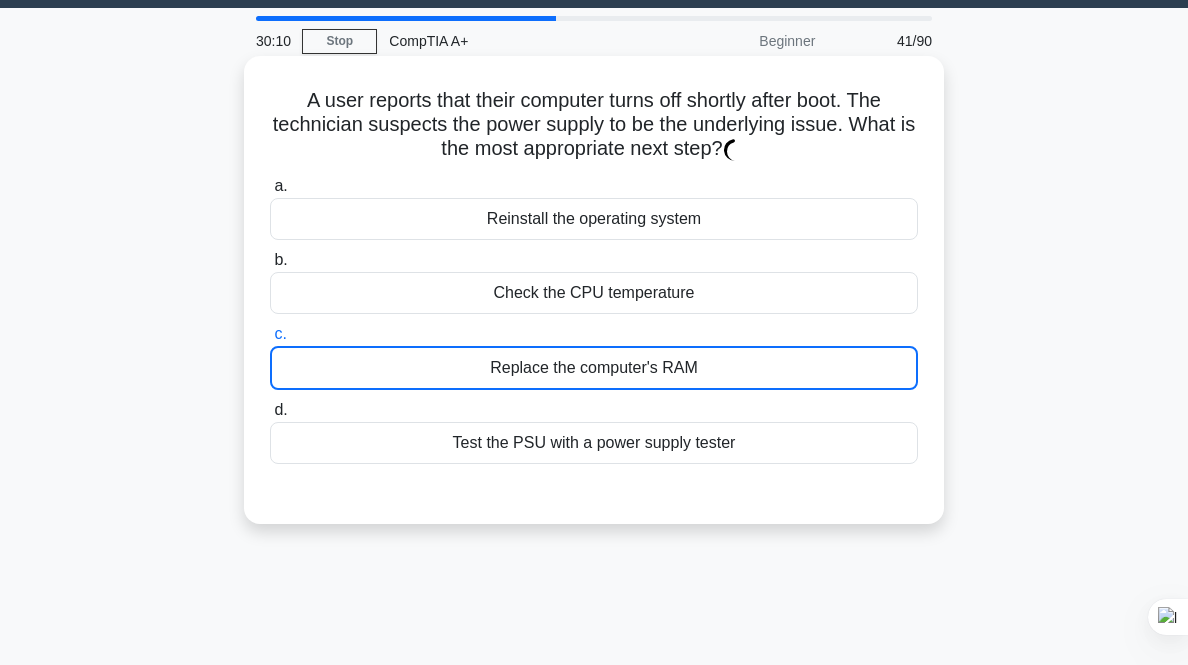click on "d.
Test the PSU with a power supply tester" at bounding box center (270, 410) 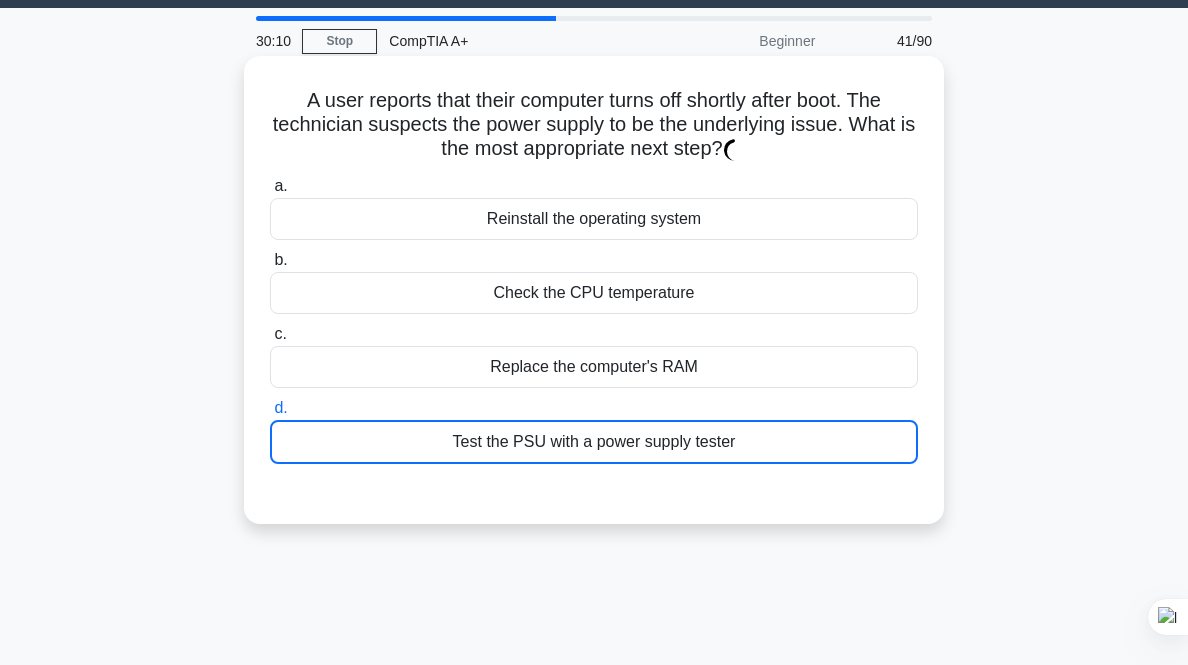 click on "a.
Reinstall the operating system" at bounding box center (270, 186) 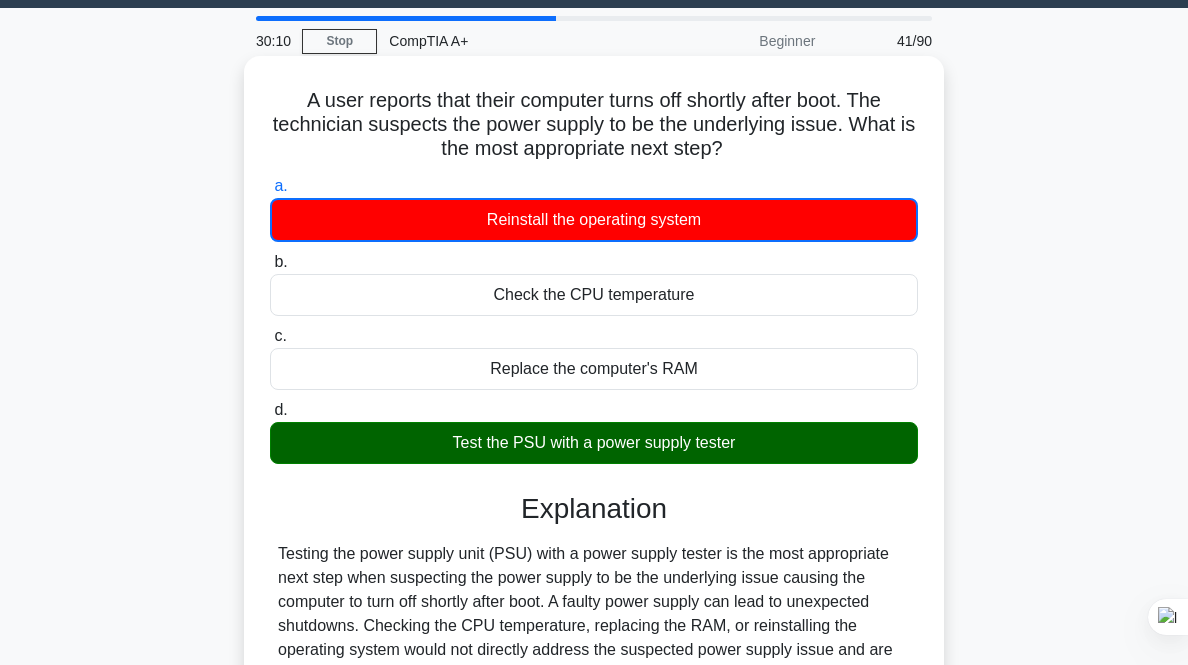 click on "b.
Check the CPU temperature" at bounding box center (270, 262) 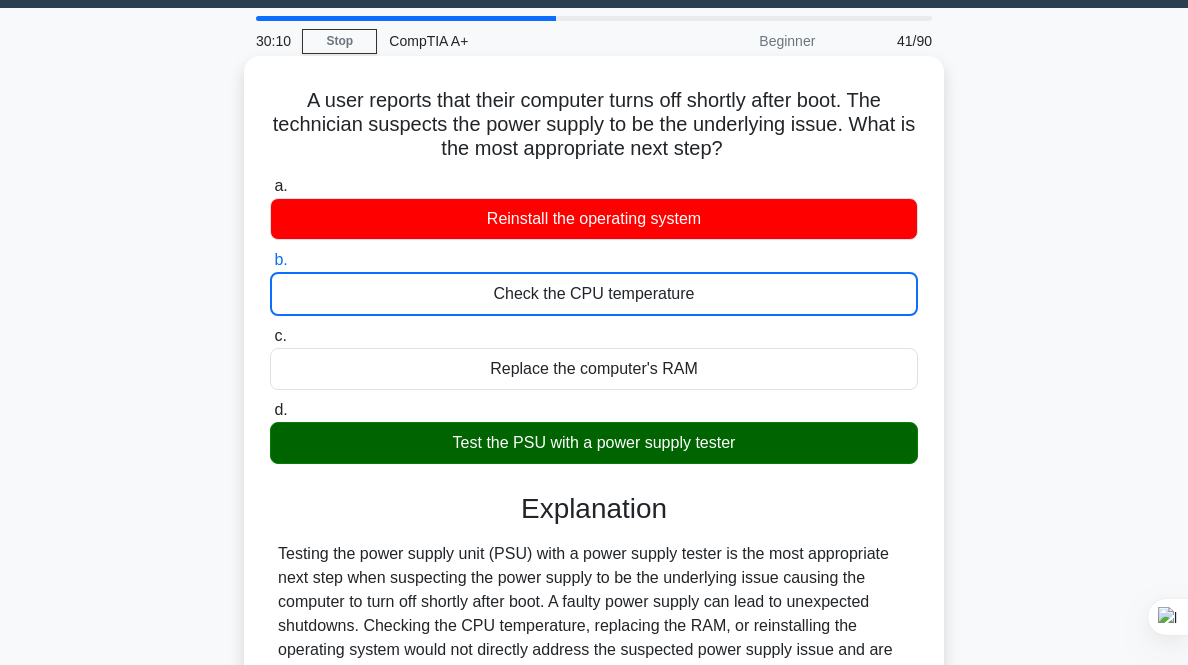click on "c.
Replace the computer's RAM" at bounding box center [270, 336] 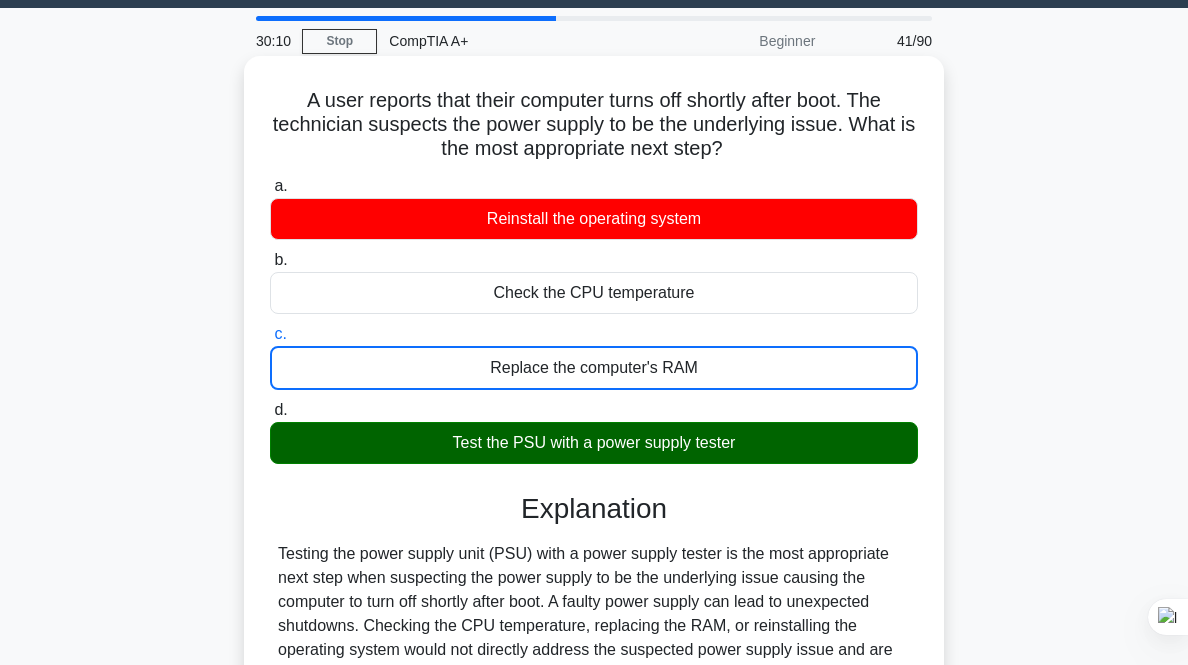 click on "d.
Test the PSU with a power supply tester" at bounding box center (270, 410) 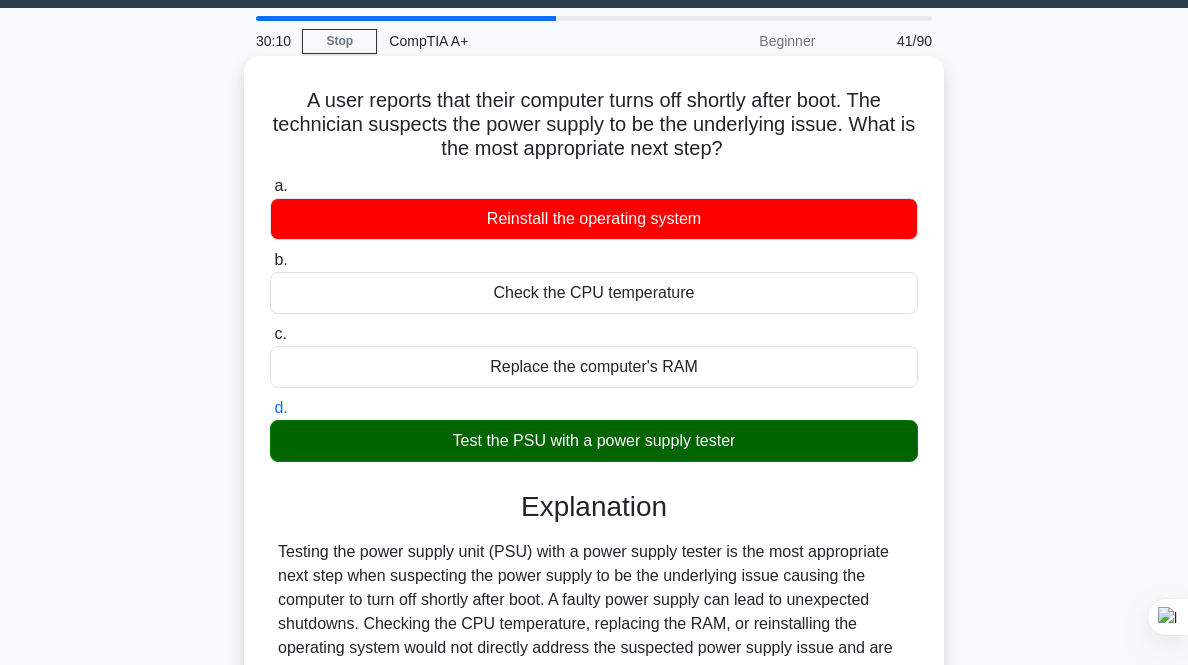 click on "a.
Reinstall the operating system" at bounding box center (270, 186) 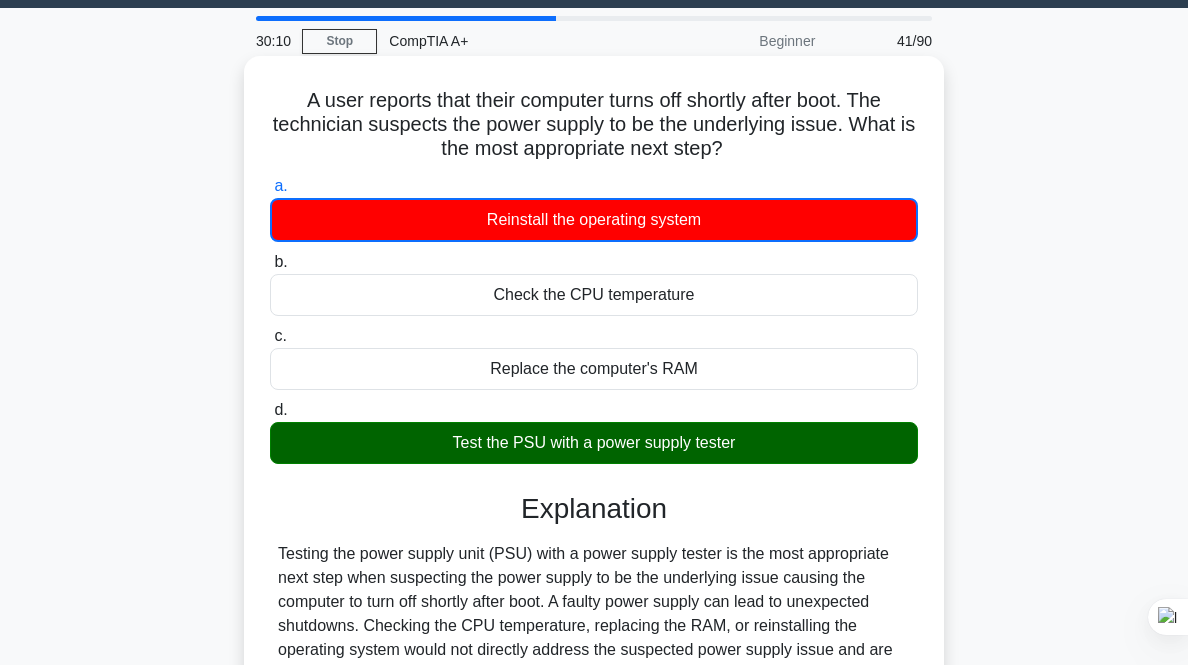 click on "b.
Check the CPU temperature" at bounding box center (270, 262) 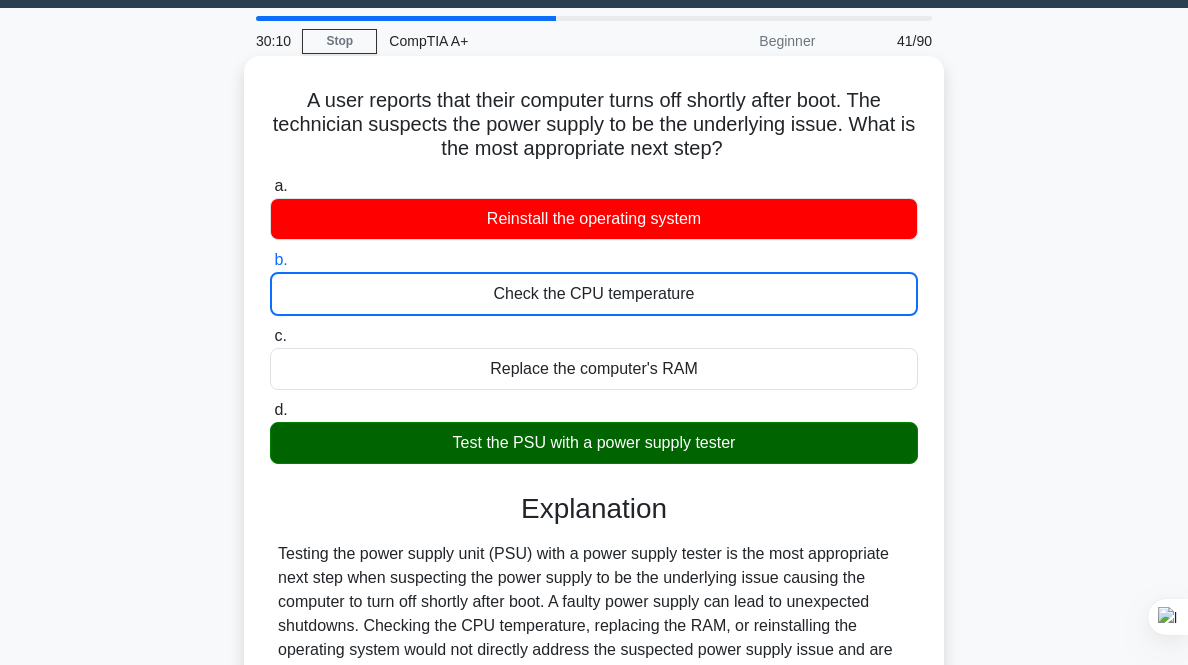 click on "c.
Replace the computer's RAM" at bounding box center [270, 336] 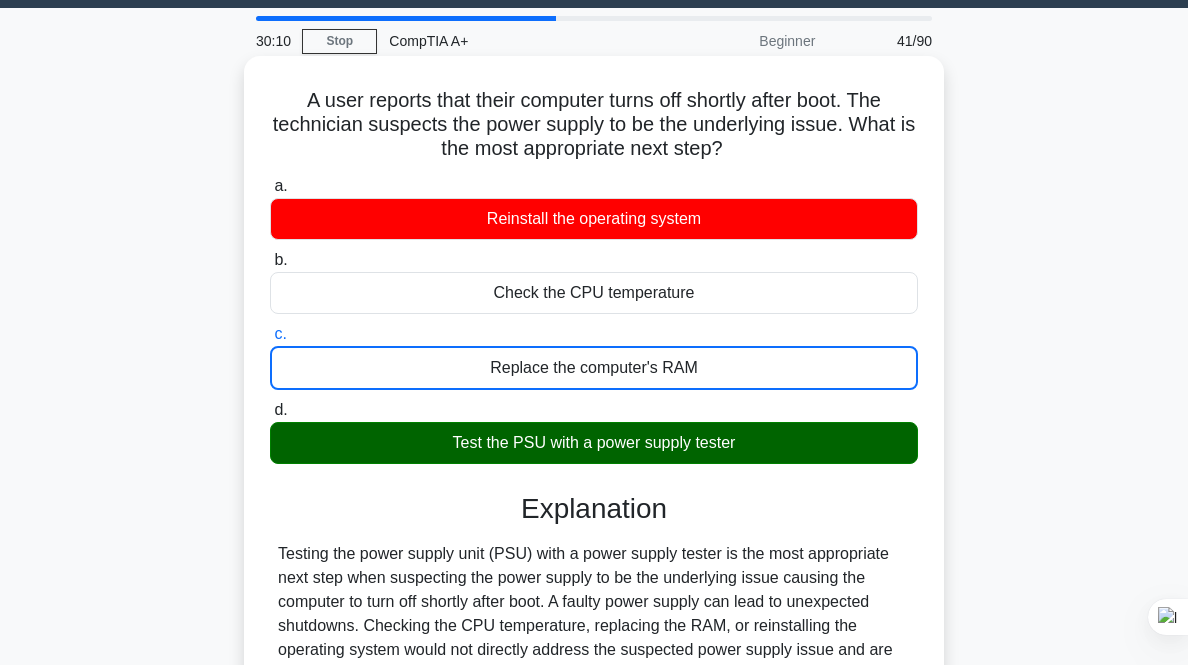 click on "d.
Test the PSU with a power supply tester" at bounding box center (270, 410) 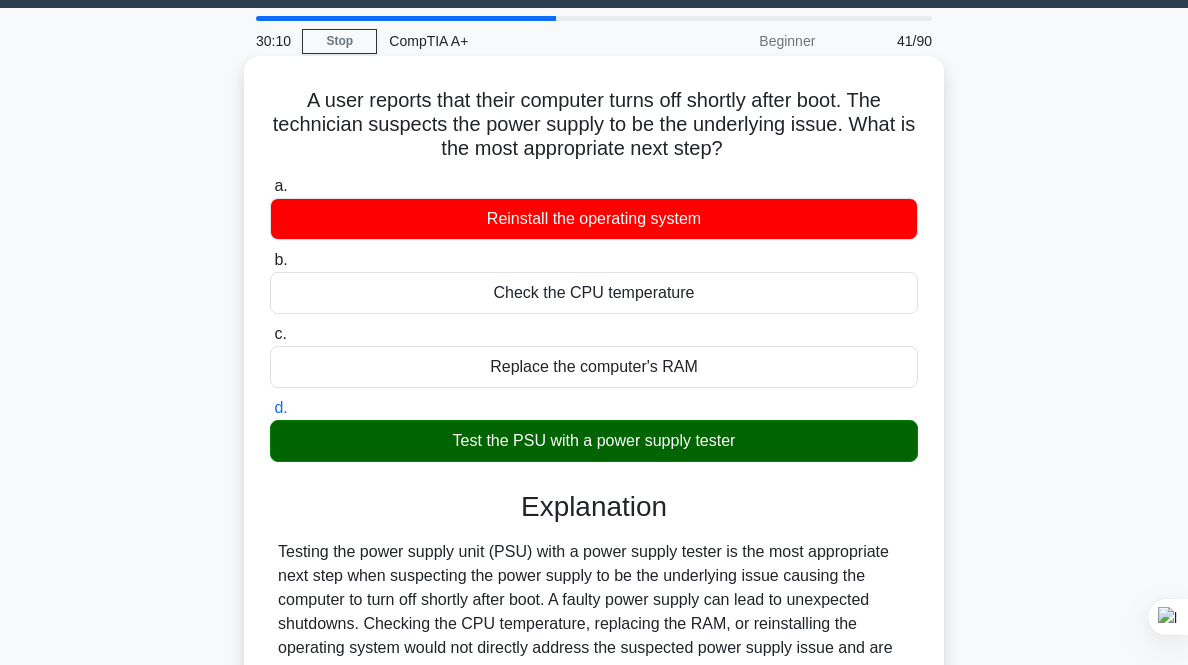 click on "a.
Reinstall the operating system" at bounding box center [270, 186] 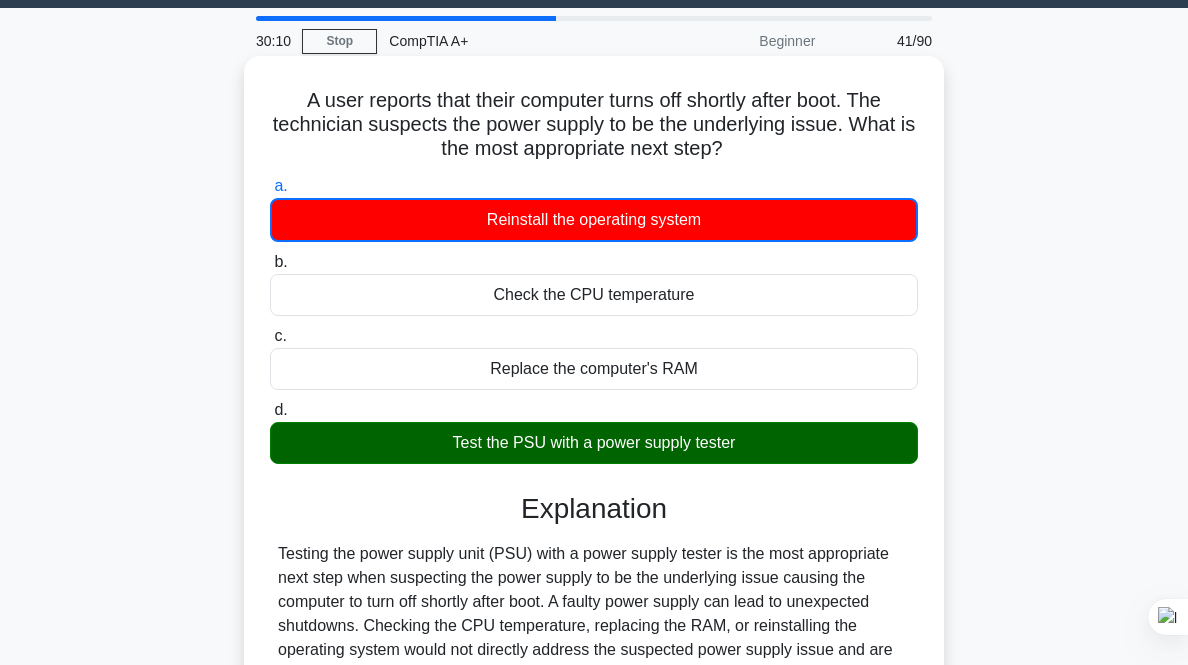 click on "b.
Check the CPU temperature" at bounding box center [270, 262] 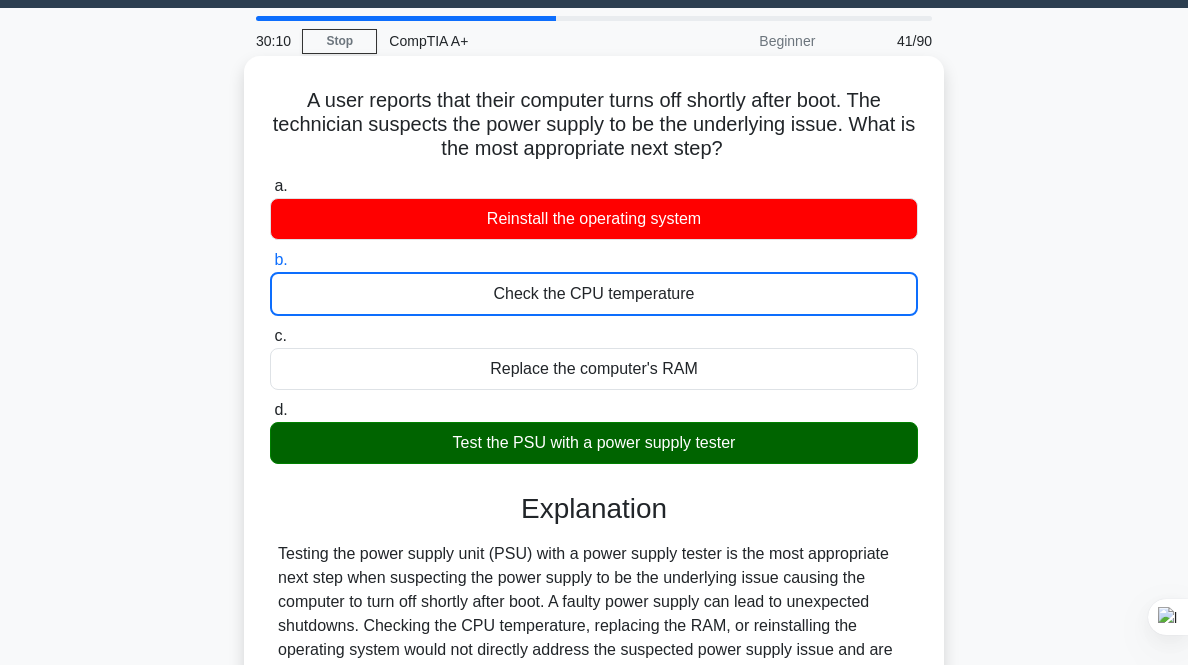 click on "c.
Replace the computer's RAM" at bounding box center (270, 336) 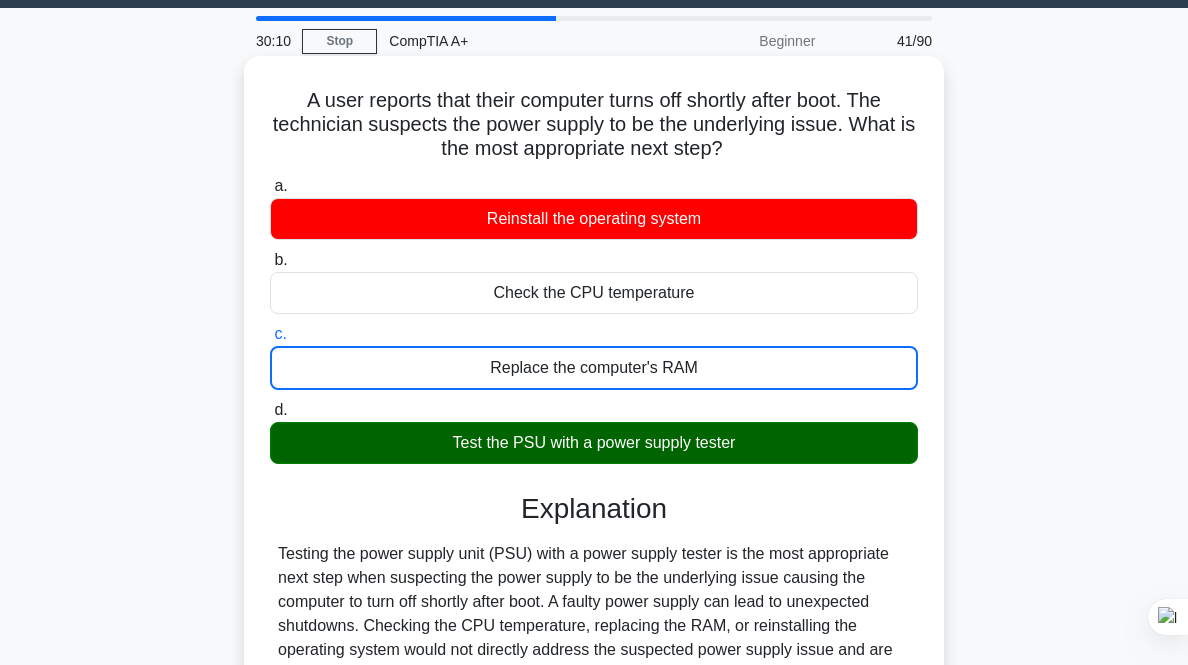 click on "d.
Test the PSU with a power supply tester" at bounding box center [270, 410] 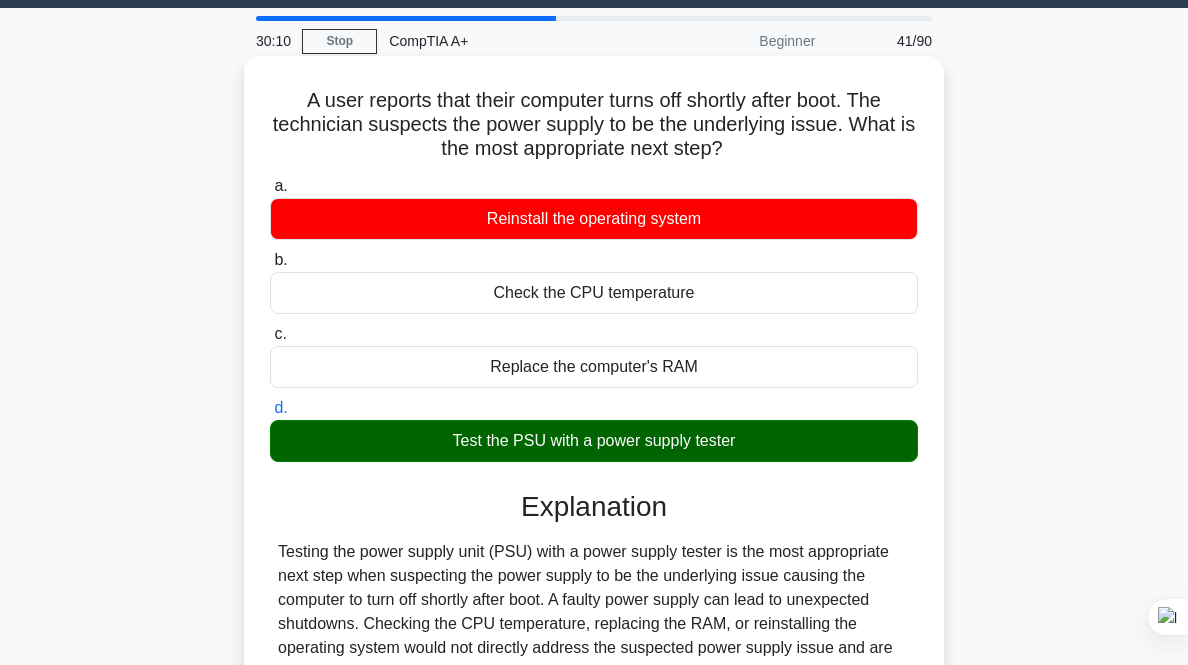 click on "a.
Reinstall the operating system" at bounding box center [270, 186] 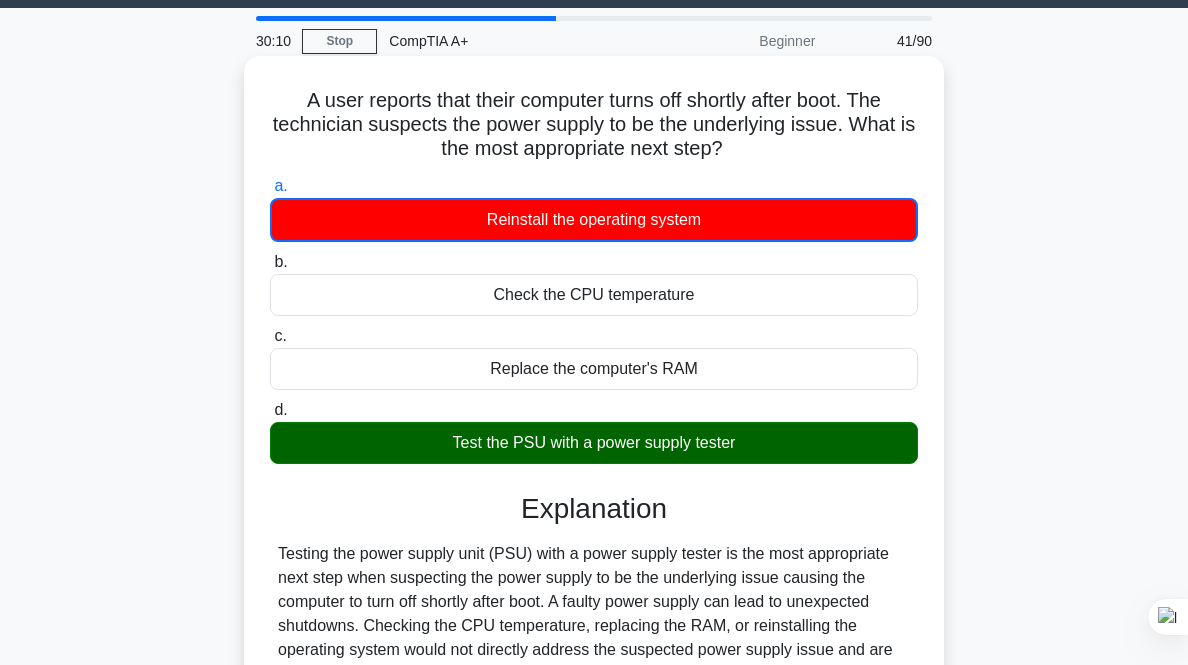 click on "b.
Check the CPU temperature" at bounding box center [270, 262] 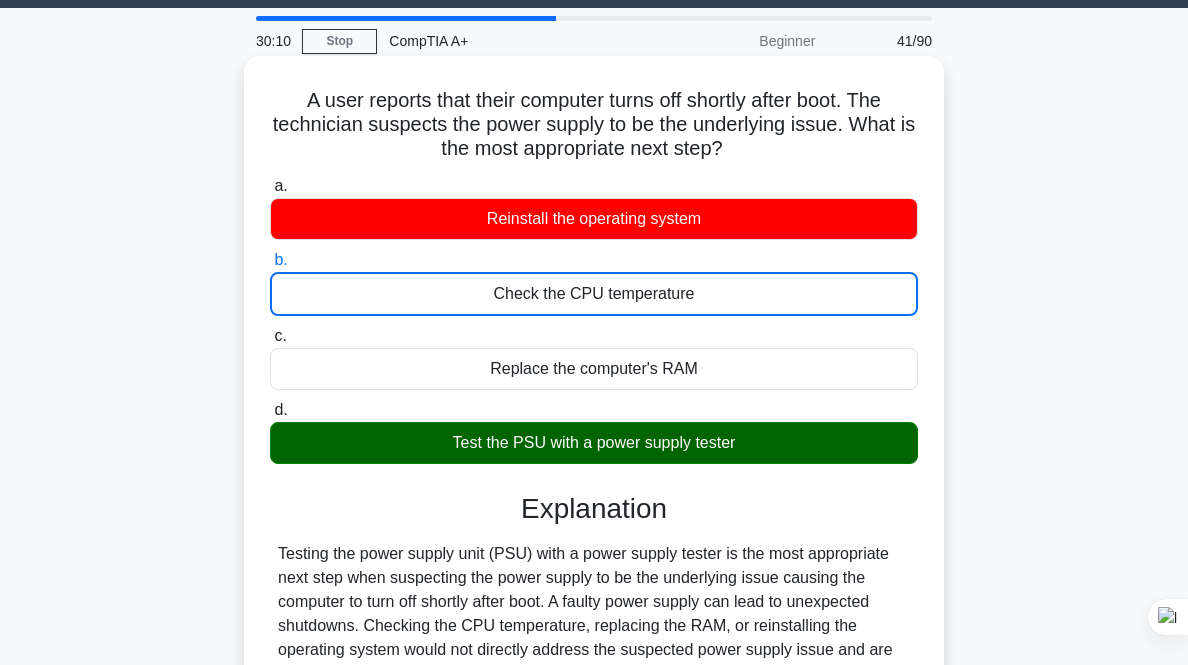 click on "c.
Replace the computer's RAM" at bounding box center (270, 336) 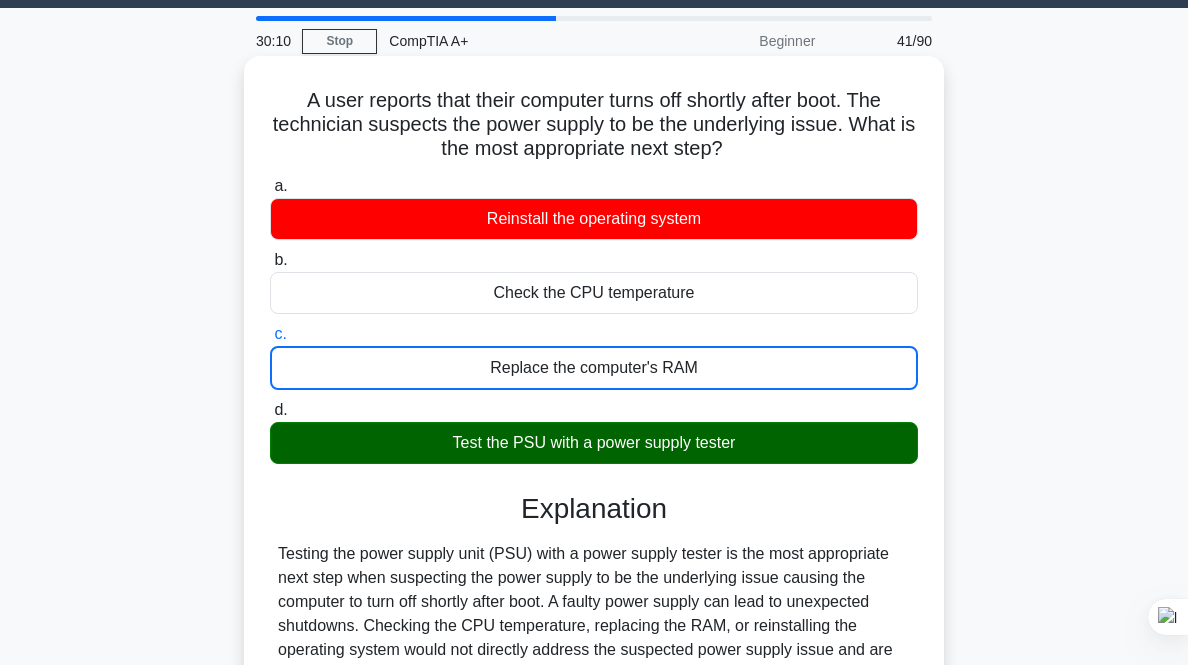 click on "d.
Test the PSU with a power supply tester" at bounding box center (270, 410) 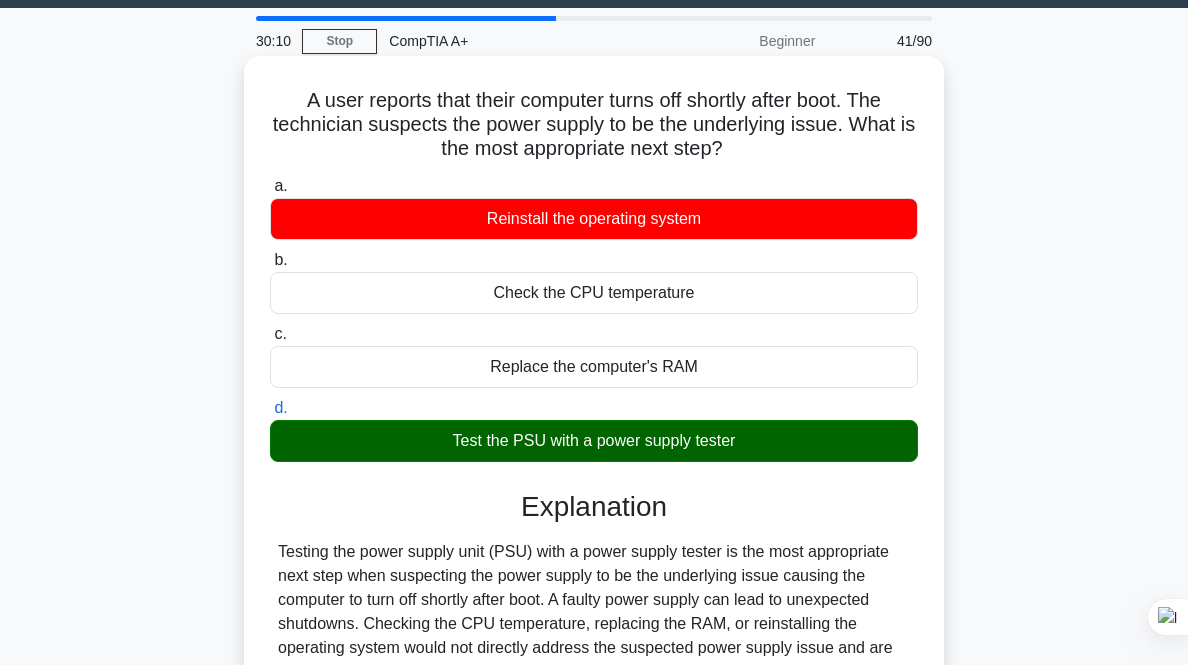 click on "a.
Reinstall the operating system" at bounding box center [270, 186] 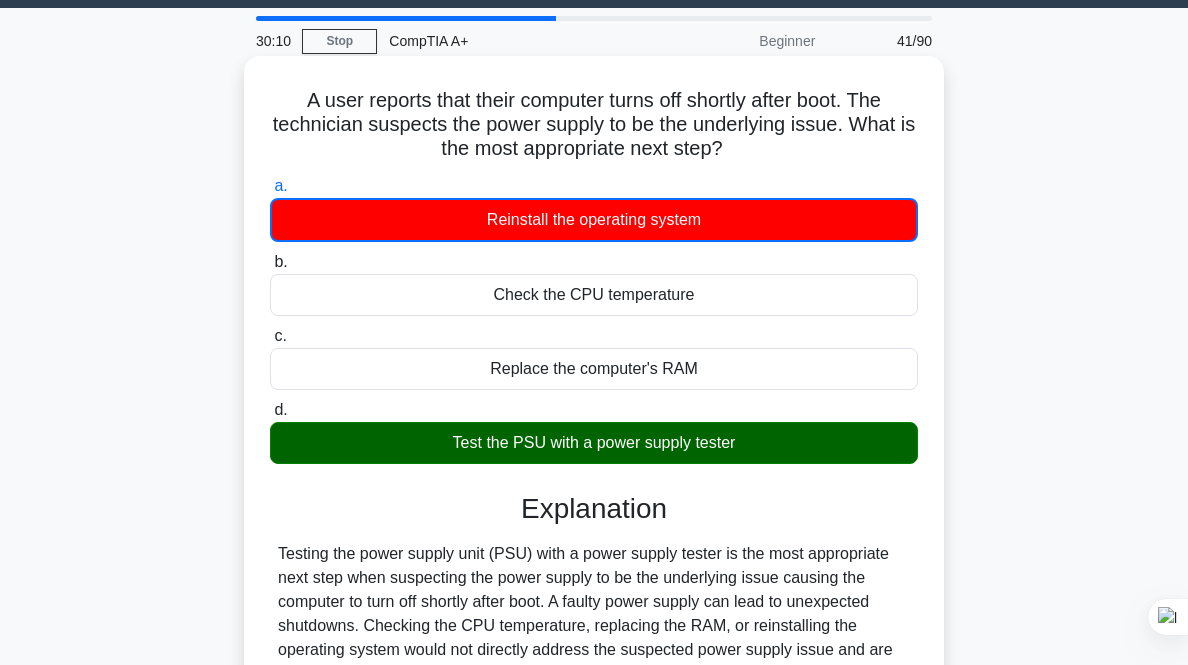 click on "b.
Check the CPU temperature" at bounding box center (270, 262) 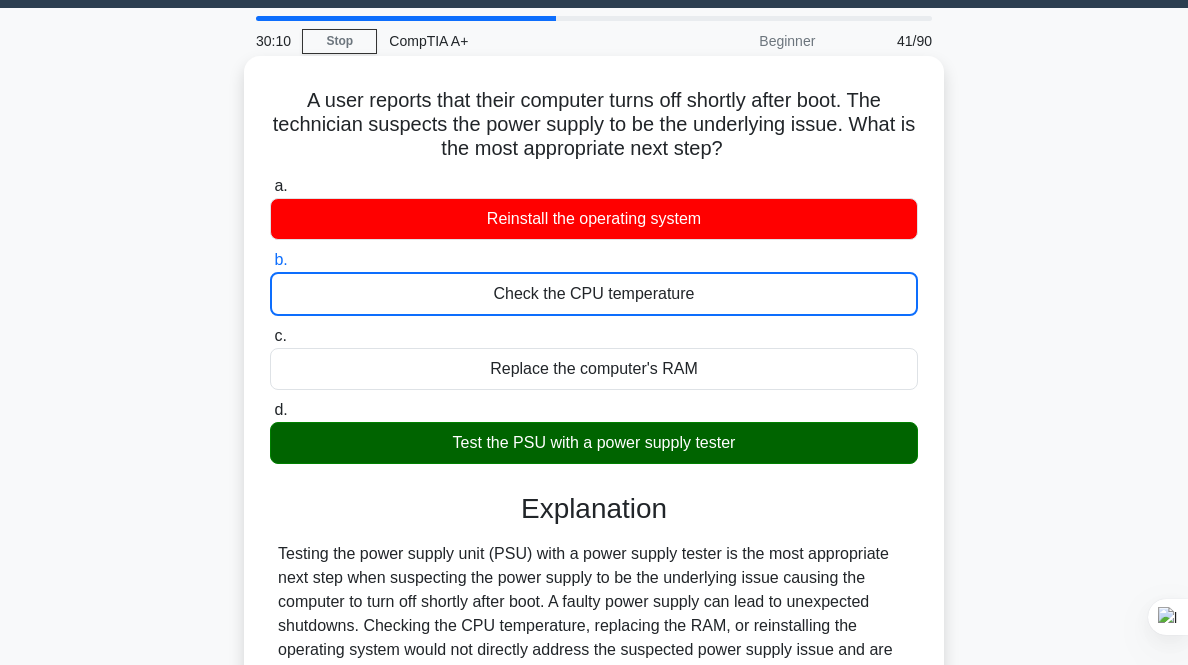 click on "c.
Replace the computer's RAM" at bounding box center [270, 336] 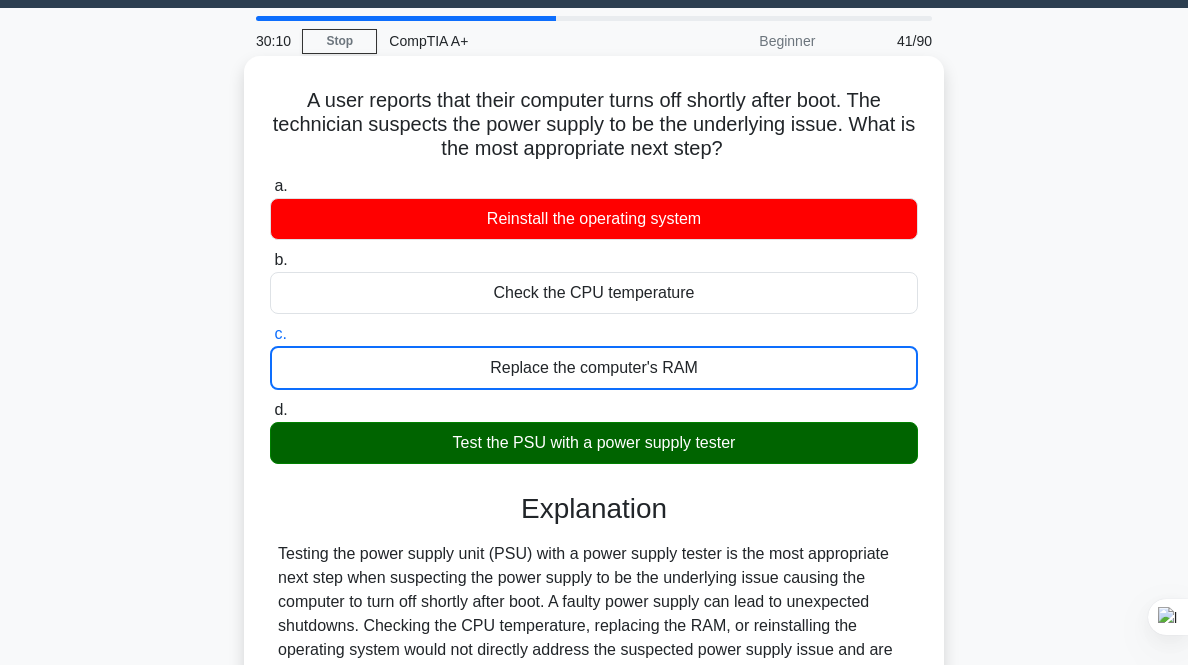 click on "d.
Test the PSU with a power supply tester" at bounding box center [270, 410] 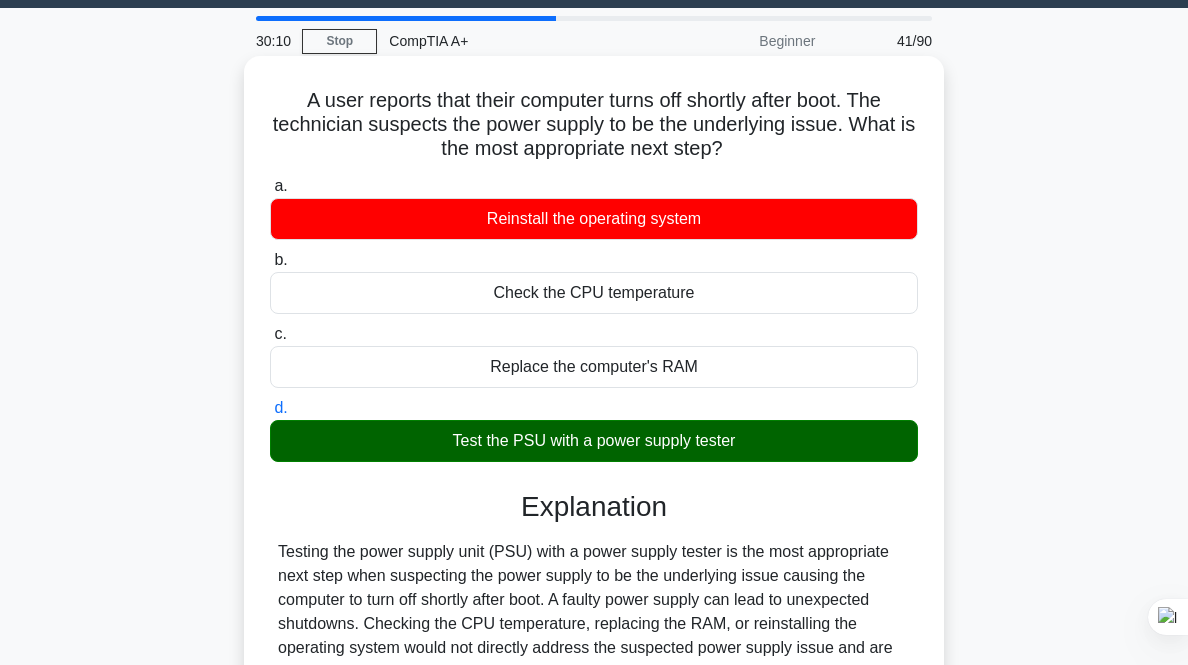 click on "a.
Reinstall the operating system" at bounding box center (270, 186) 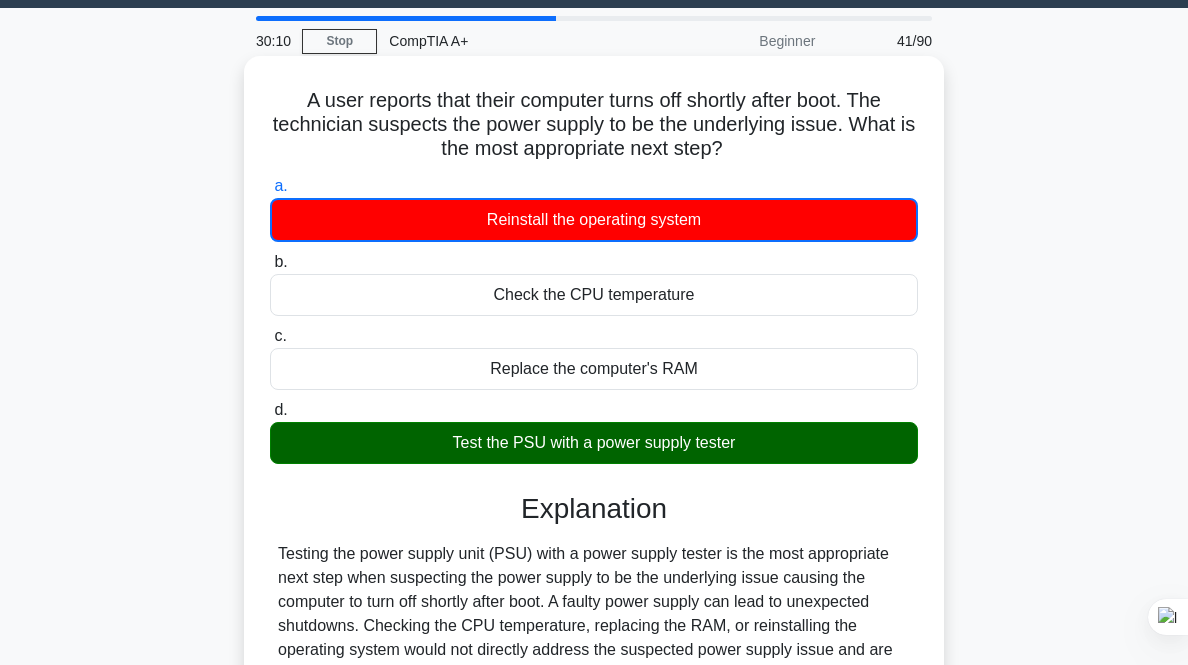 click on "b.
Check the CPU temperature" at bounding box center [270, 262] 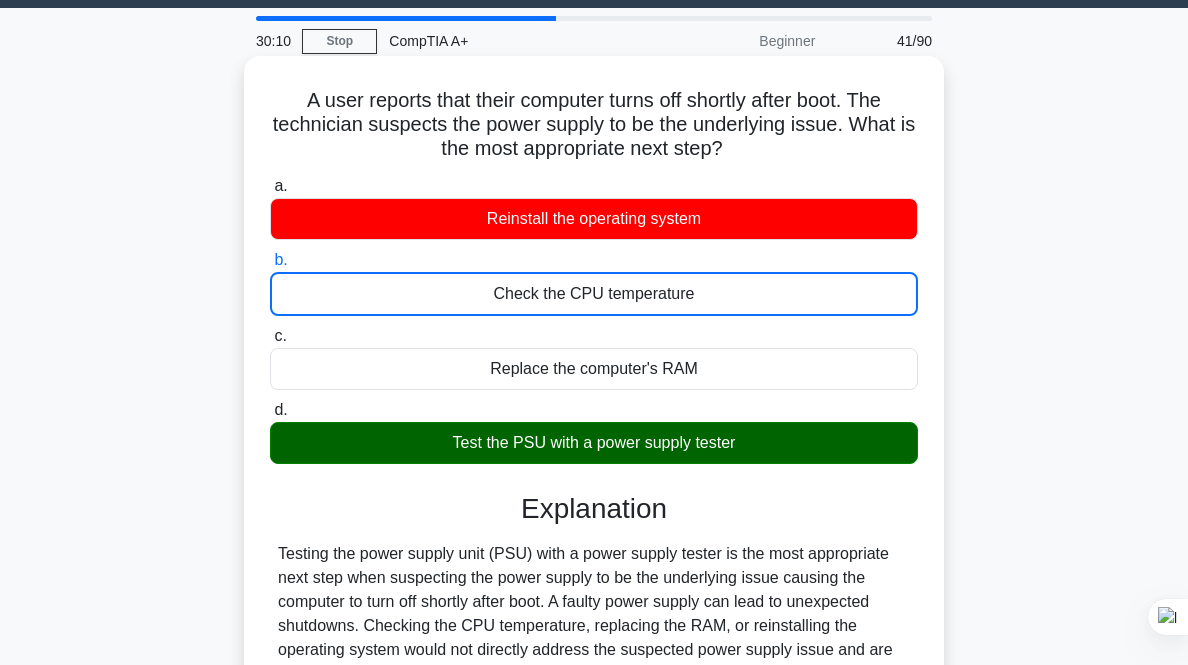 click on "c.
Replace the computer's RAM" at bounding box center [270, 336] 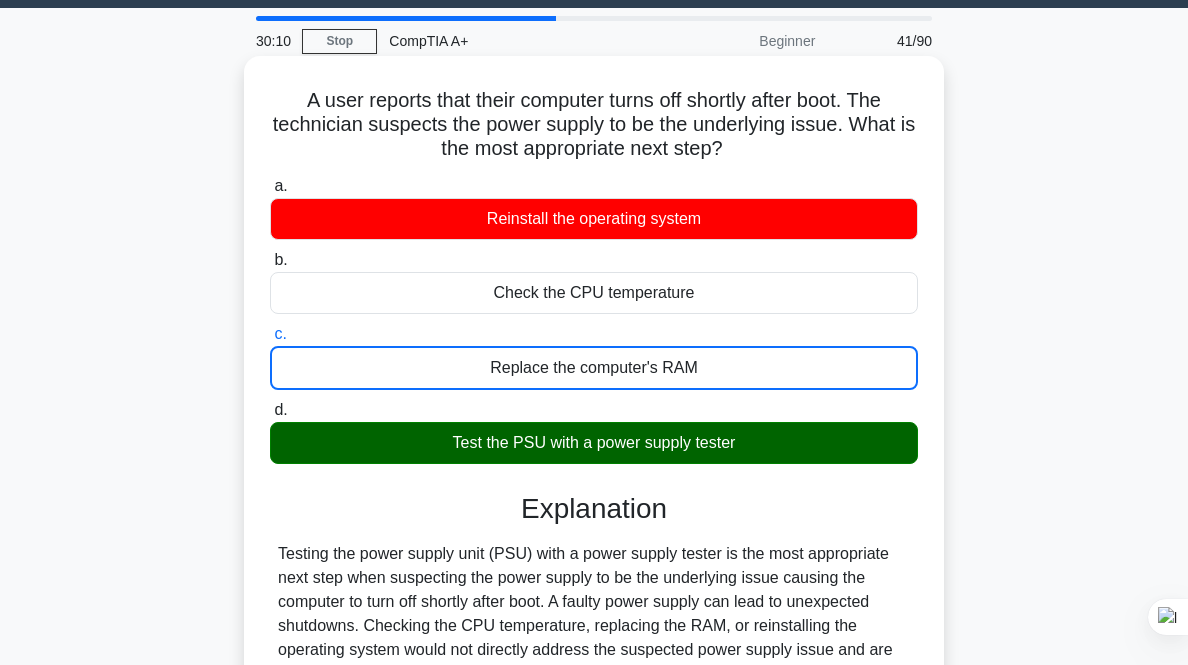click on "d.
Test the PSU with a power supply tester" at bounding box center (270, 410) 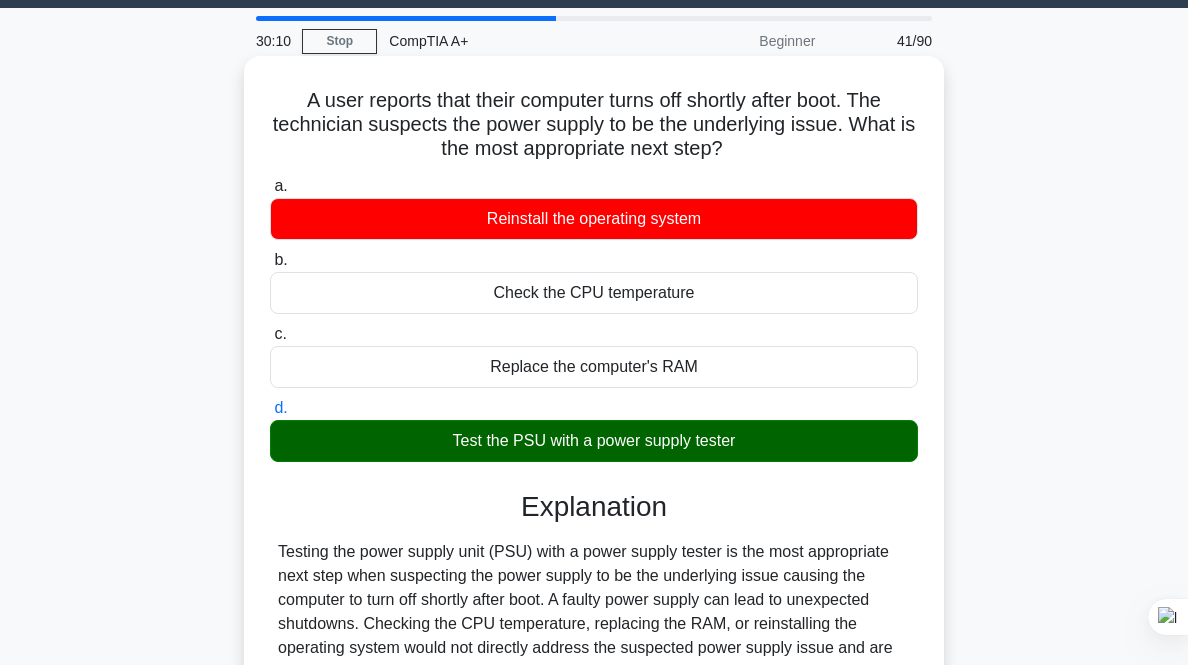 click on "a.
Reinstall the operating system" at bounding box center (270, 186) 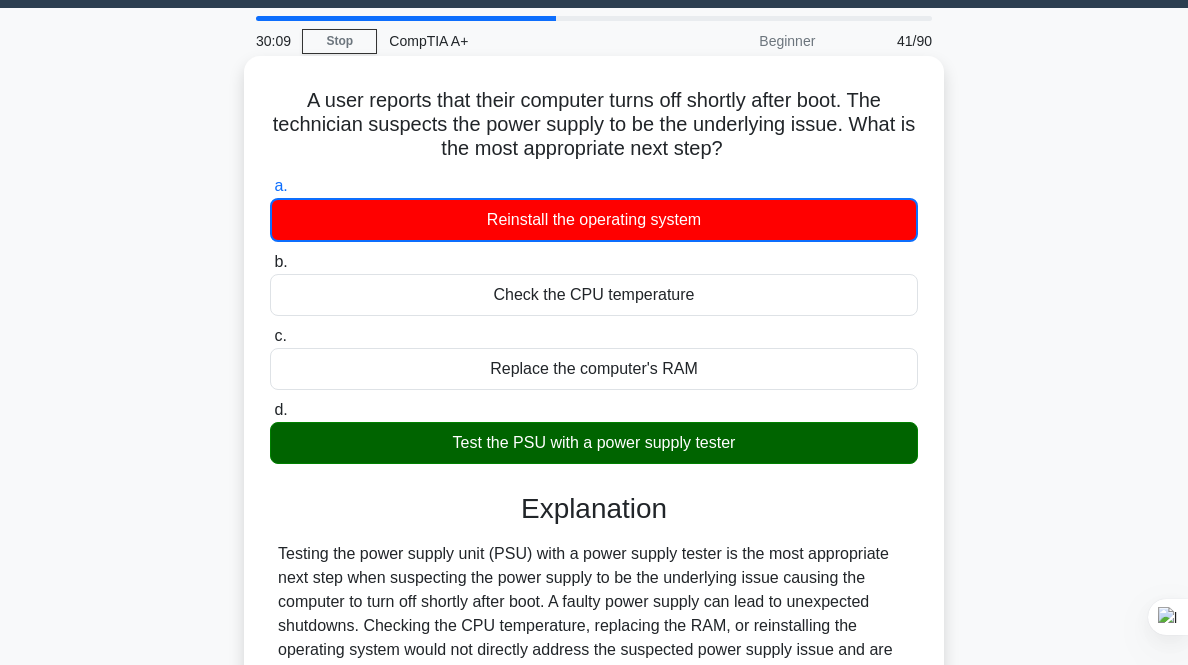 click on "b.
Check the CPU temperature" at bounding box center (270, 262) 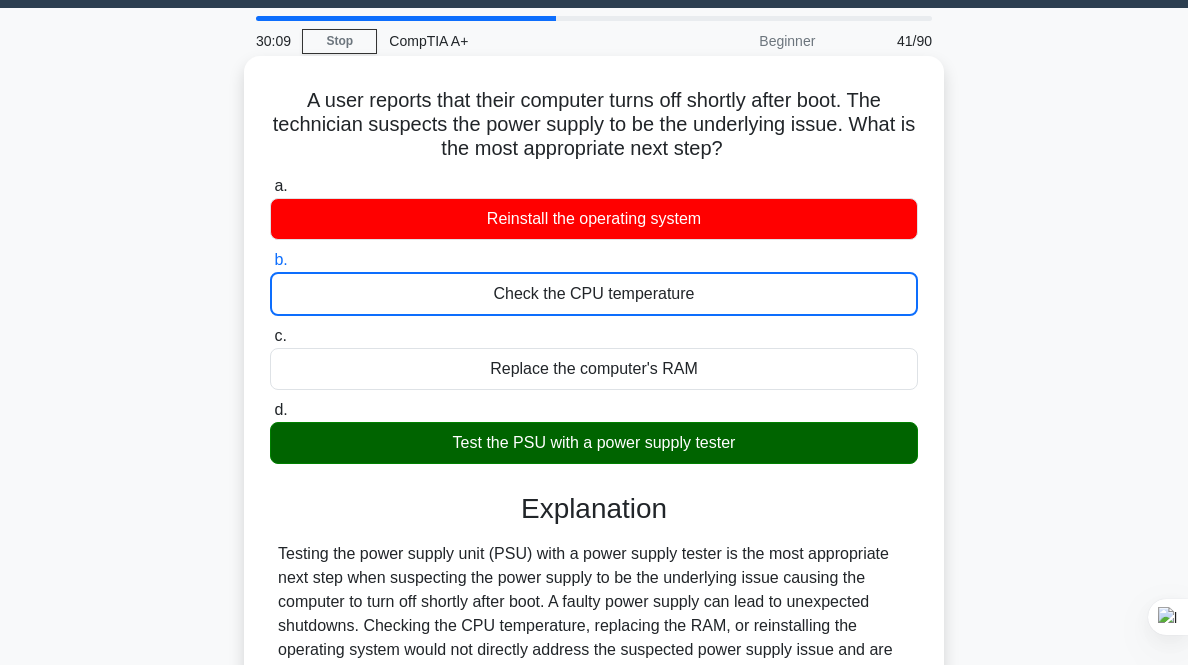 click on "c.
Replace the computer's RAM" at bounding box center [270, 336] 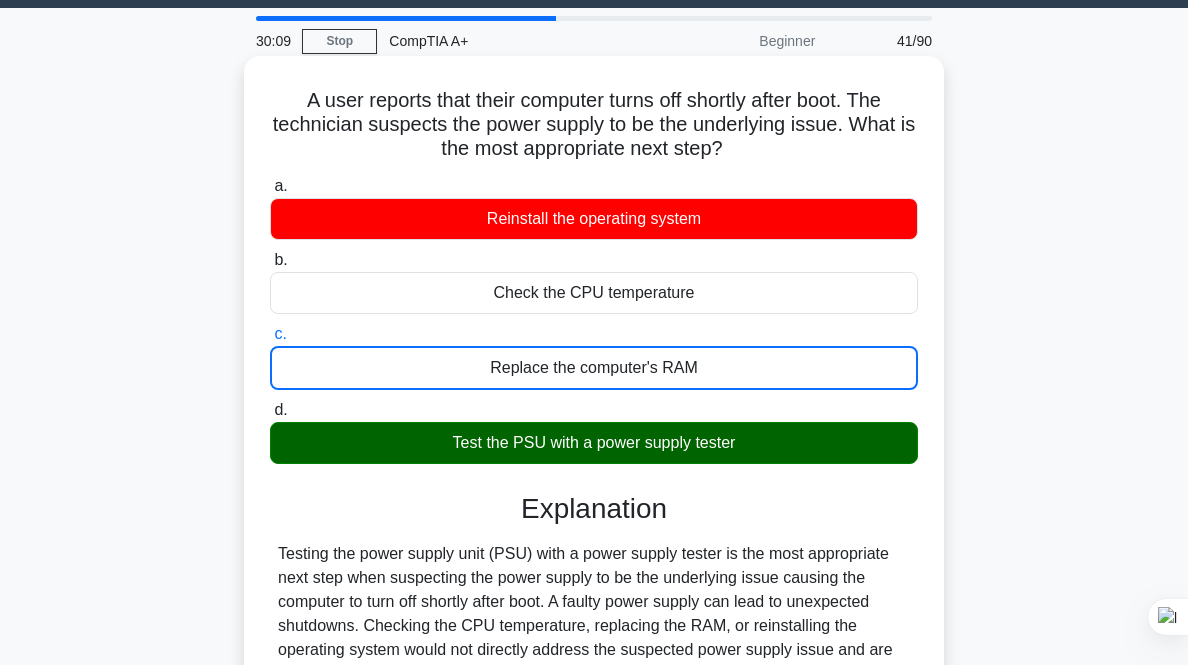 click on "d.
Test the PSU with a power supply tester" at bounding box center [270, 410] 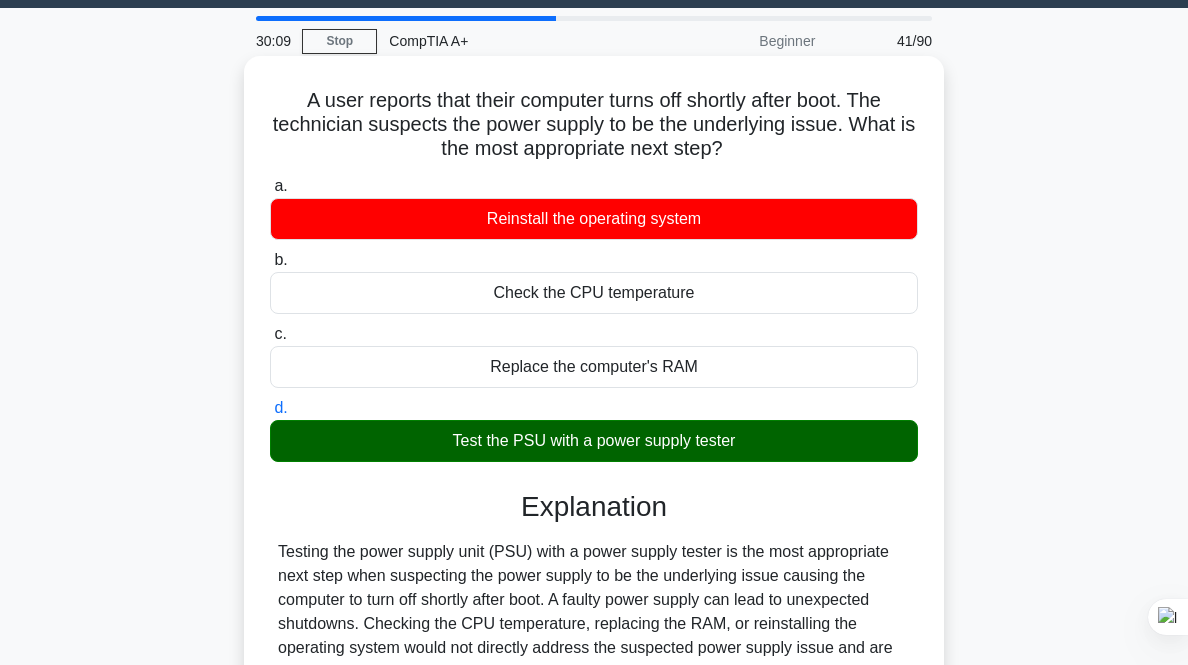 click on "a.
Reinstall the operating system" at bounding box center [270, 186] 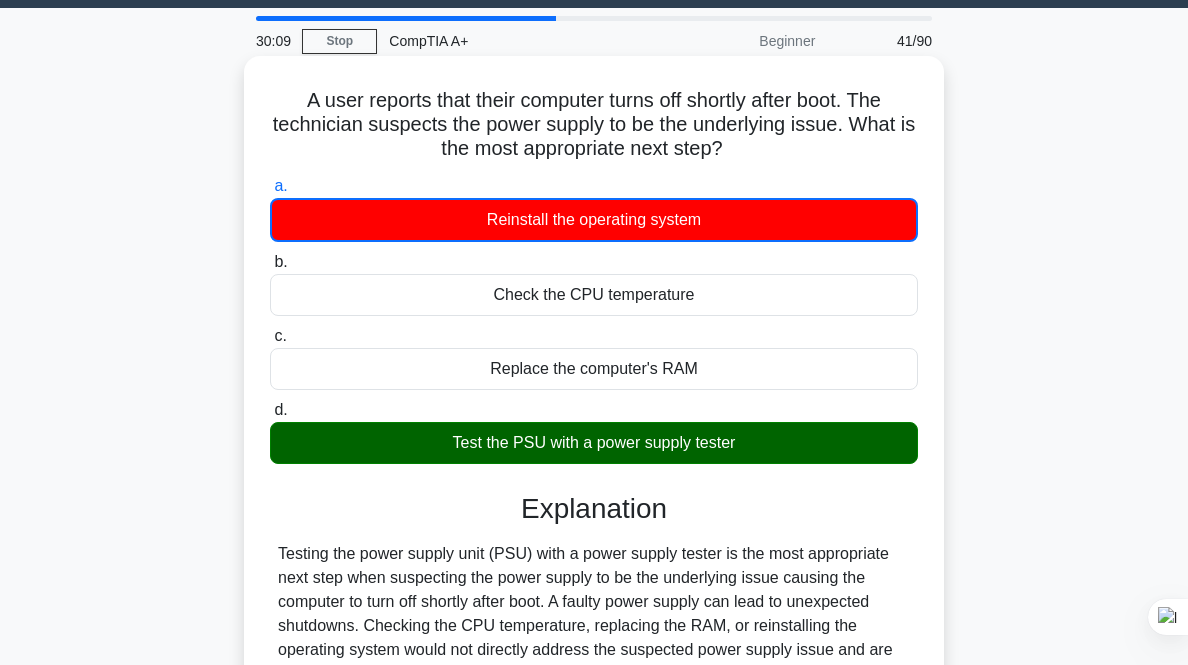 click on "b.
Check the CPU temperature" at bounding box center [270, 262] 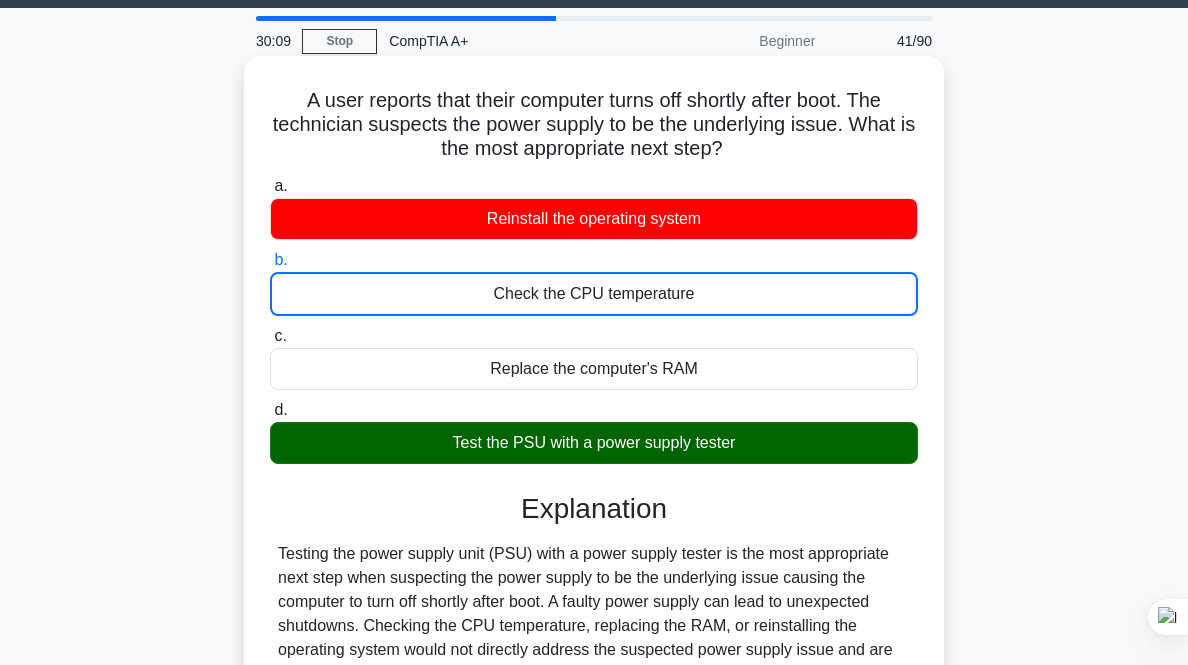 click on "c.
Replace the computer's RAM" at bounding box center [270, 336] 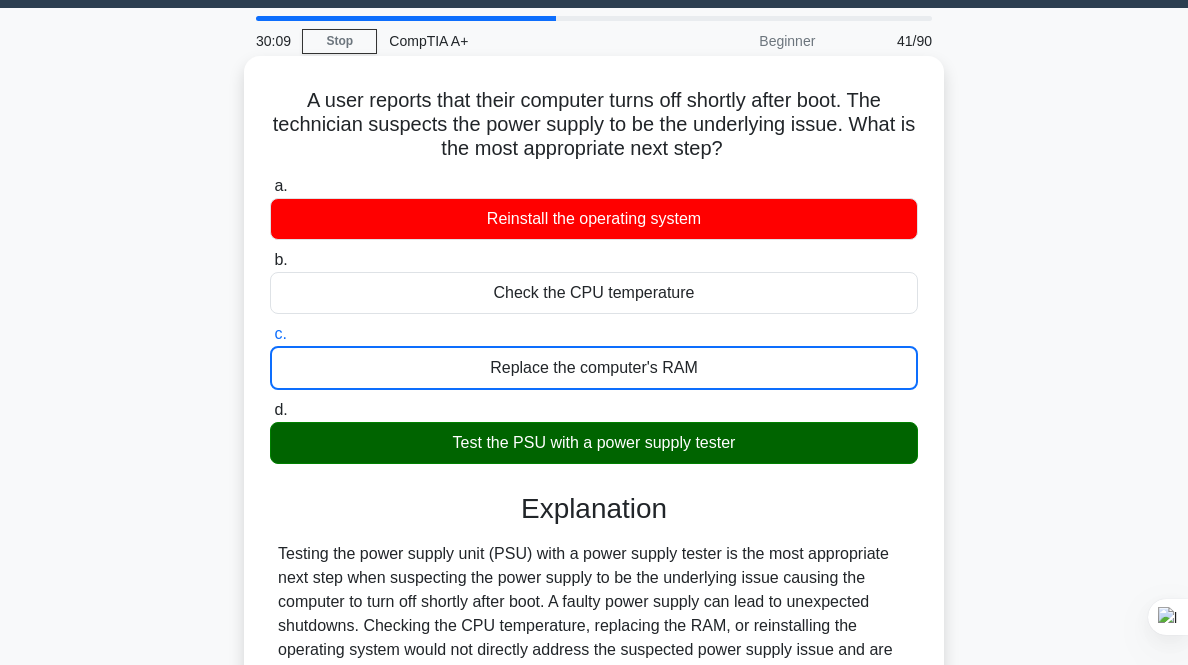 click on "d.
Test the PSU with a power supply tester" at bounding box center (270, 410) 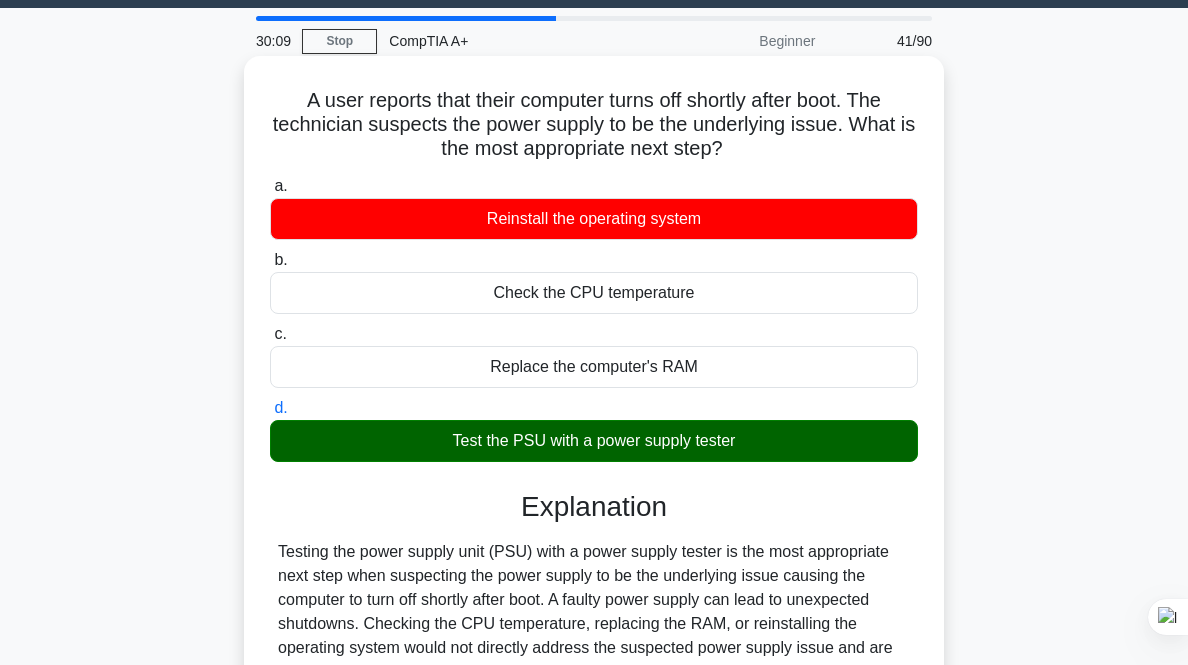click on "a.
Reinstall the operating system" at bounding box center [270, 186] 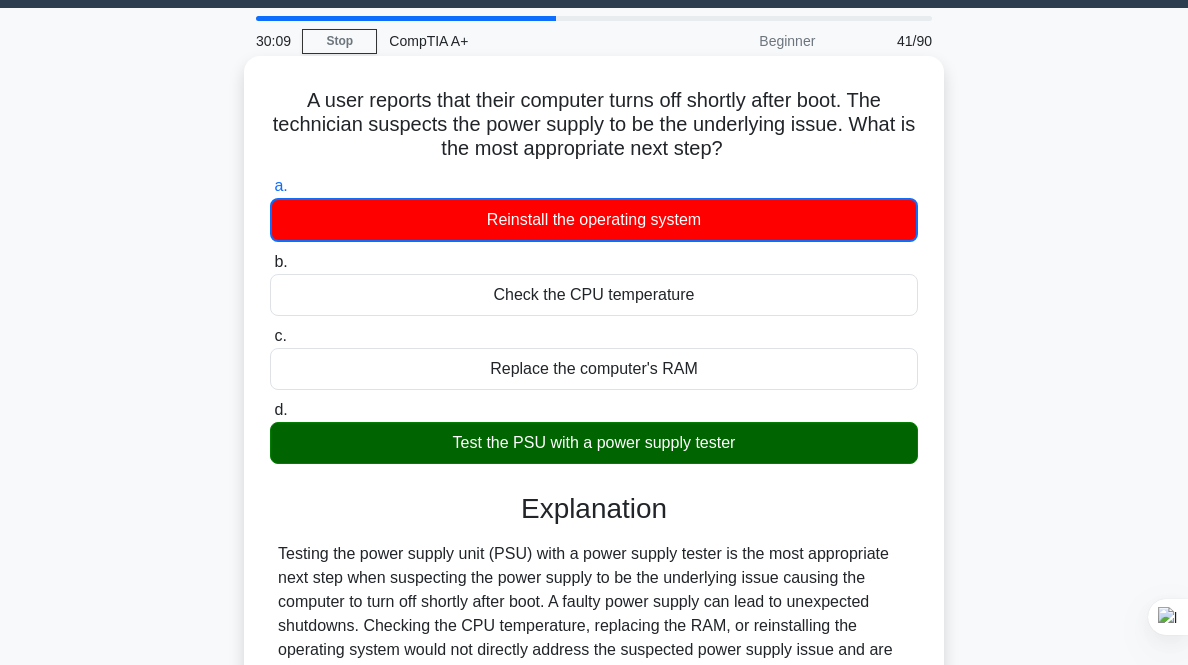 click on "b.
Check the CPU temperature" at bounding box center (270, 262) 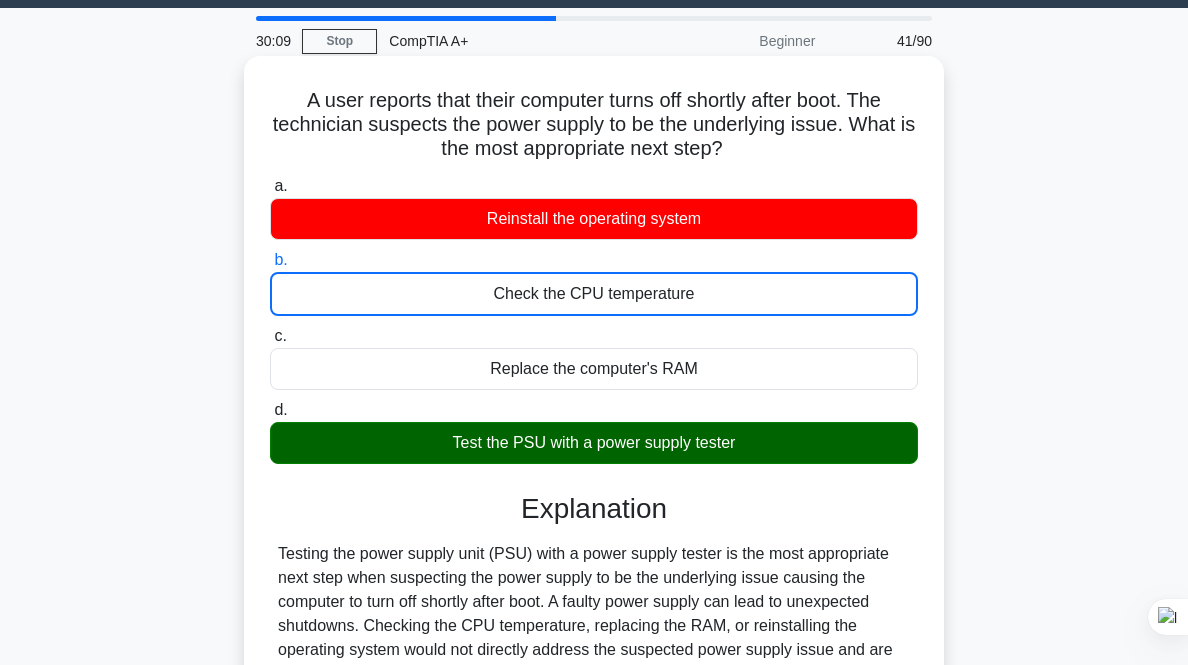click on "c.
Replace the computer's RAM" at bounding box center (270, 336) 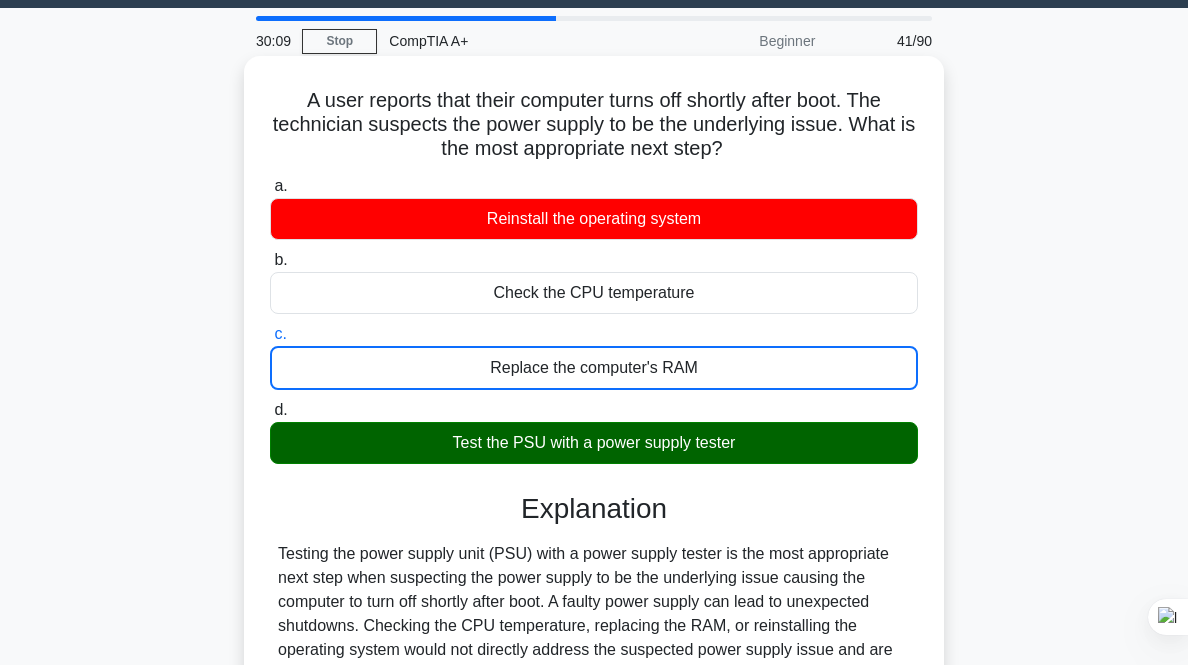 click on "d.
Test the PSU with a power supply tester" at bounding box center [270, 410] 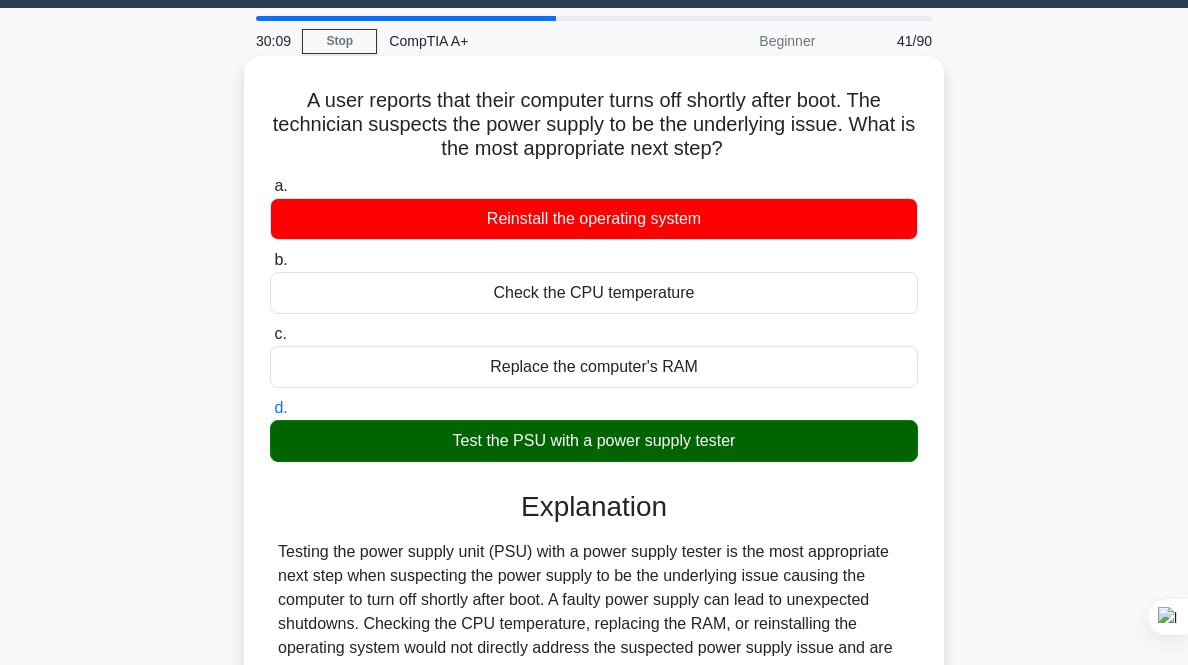 click on "a.
Reinstall the operating system" at bounding box center [270, 186] 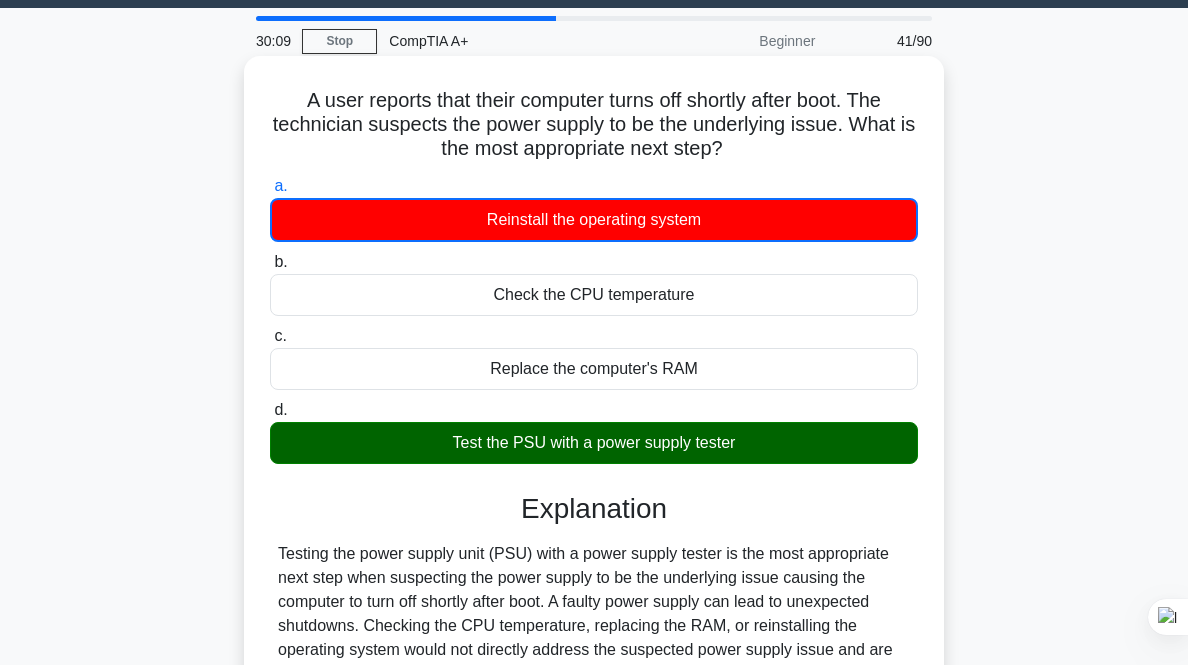 click on "b.
Check the CPU temperature" at bounding box center (270, 262) 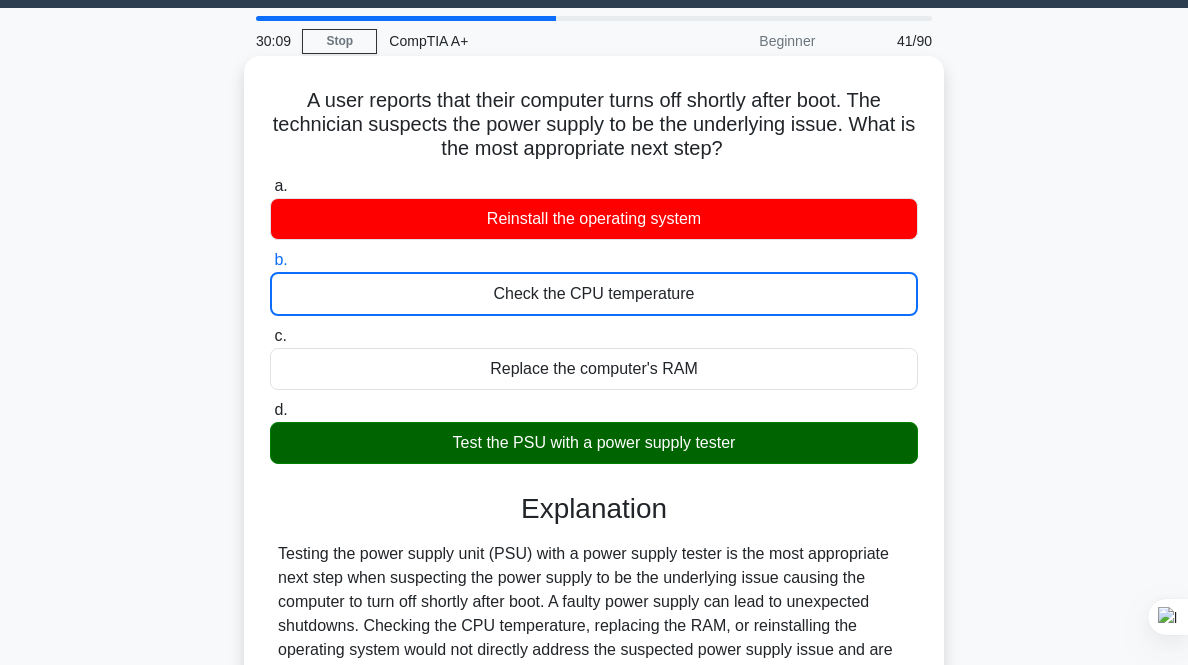 click on "c.
Replace the computer's RAM" at bounding box center (270, 336) 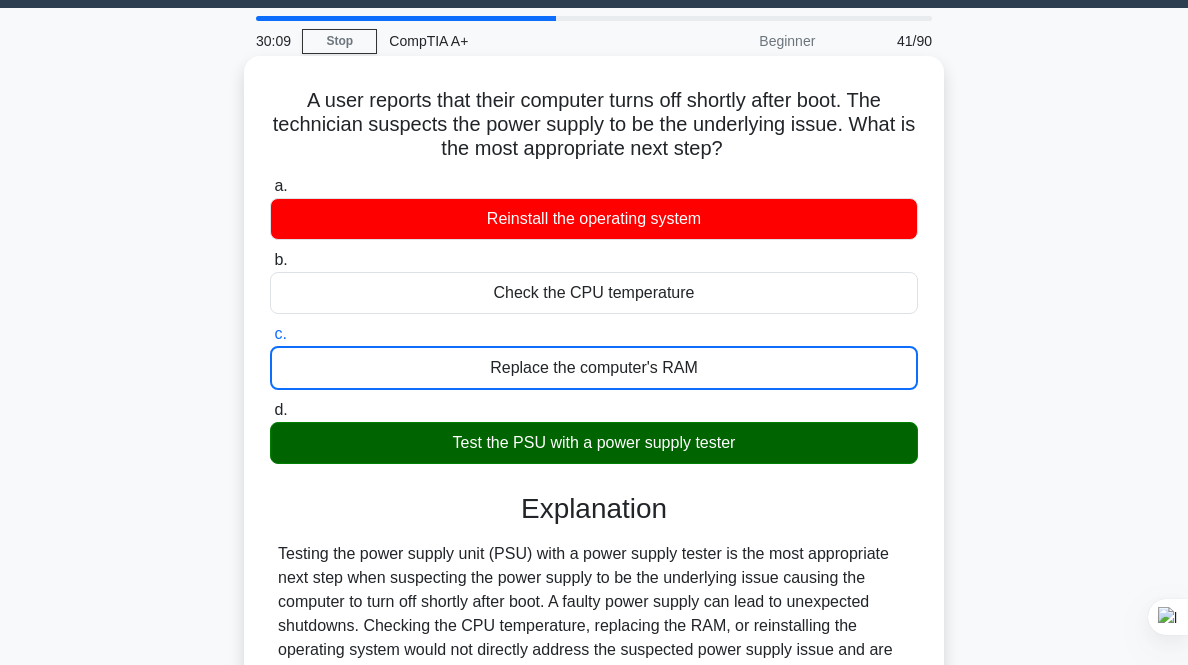 click on "d.
Test the PSU with a power supply tester" at bounding box center (270, 410) 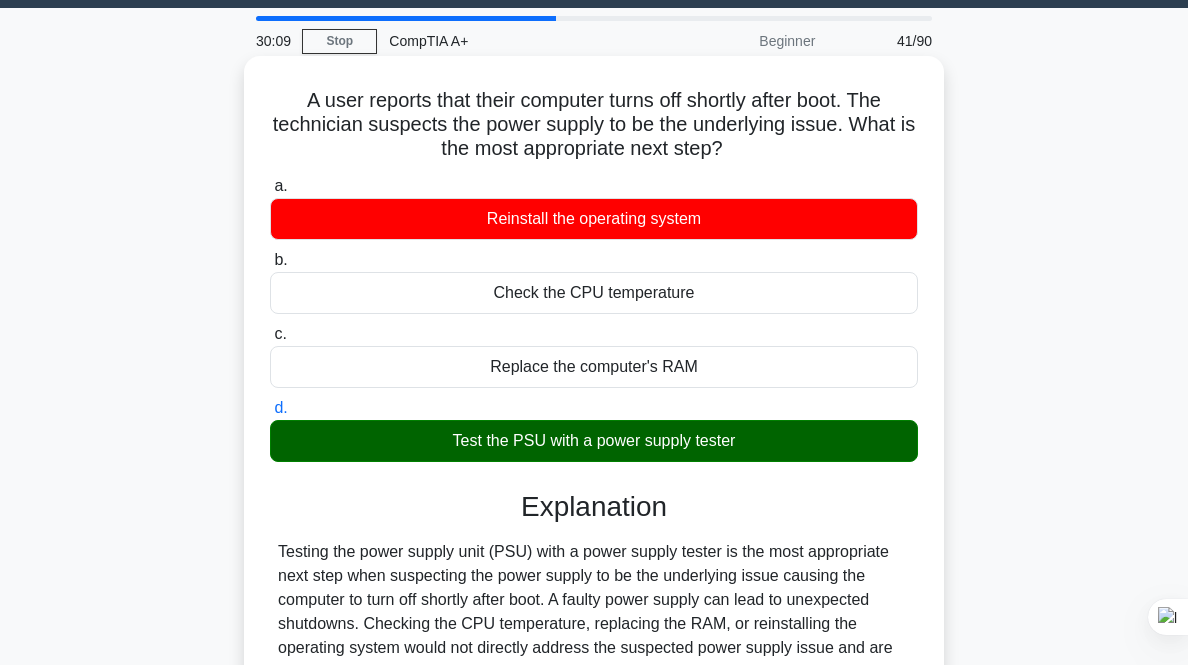 click on "a.
Reinstall the operating system" at bounding box center [270, 186] 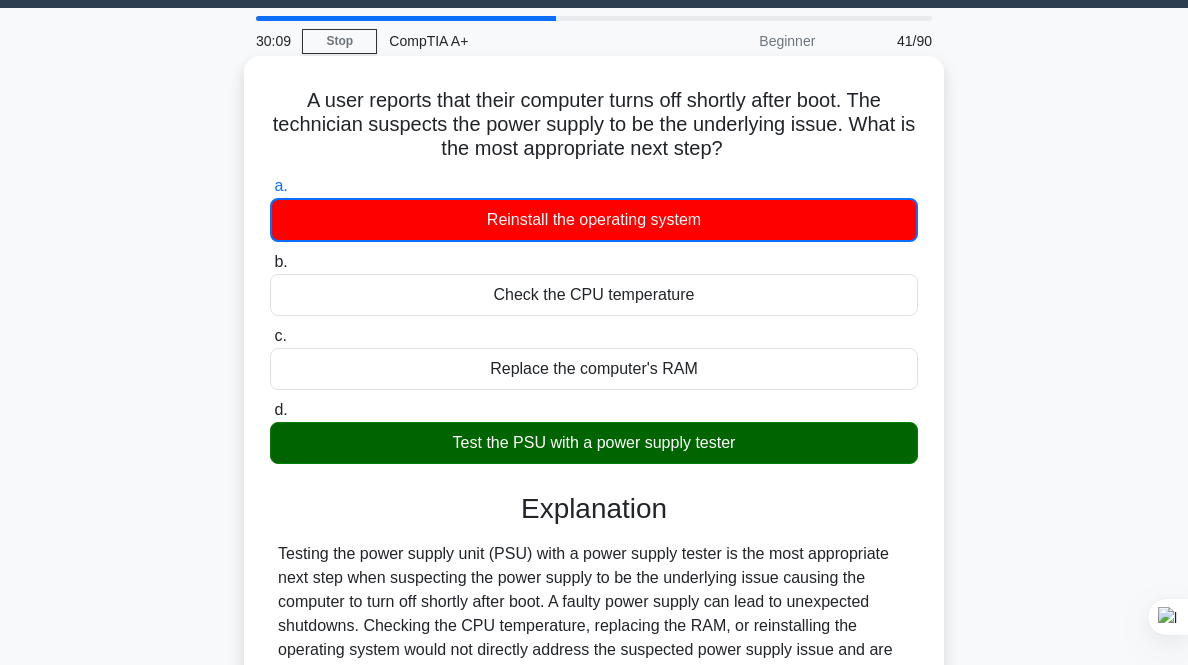 click on "b.
Check the CPU temperature" at bounding box center [270, 262] 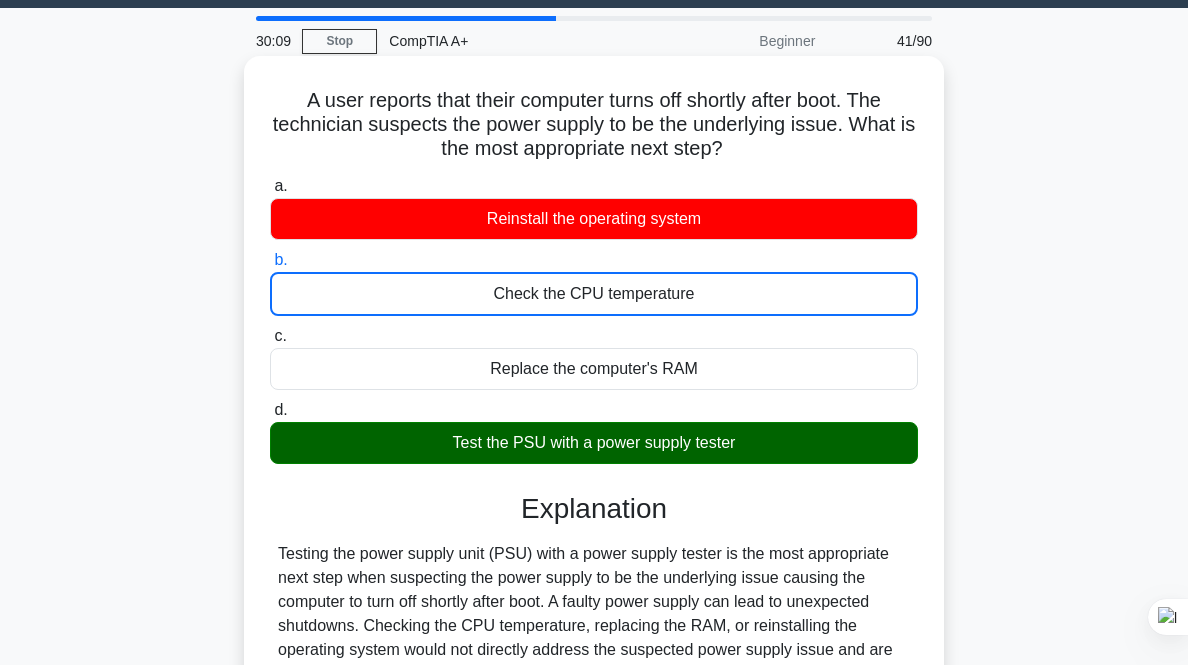 click on "c.
Replace the computer's RAM" at bounding box center [270, 336] 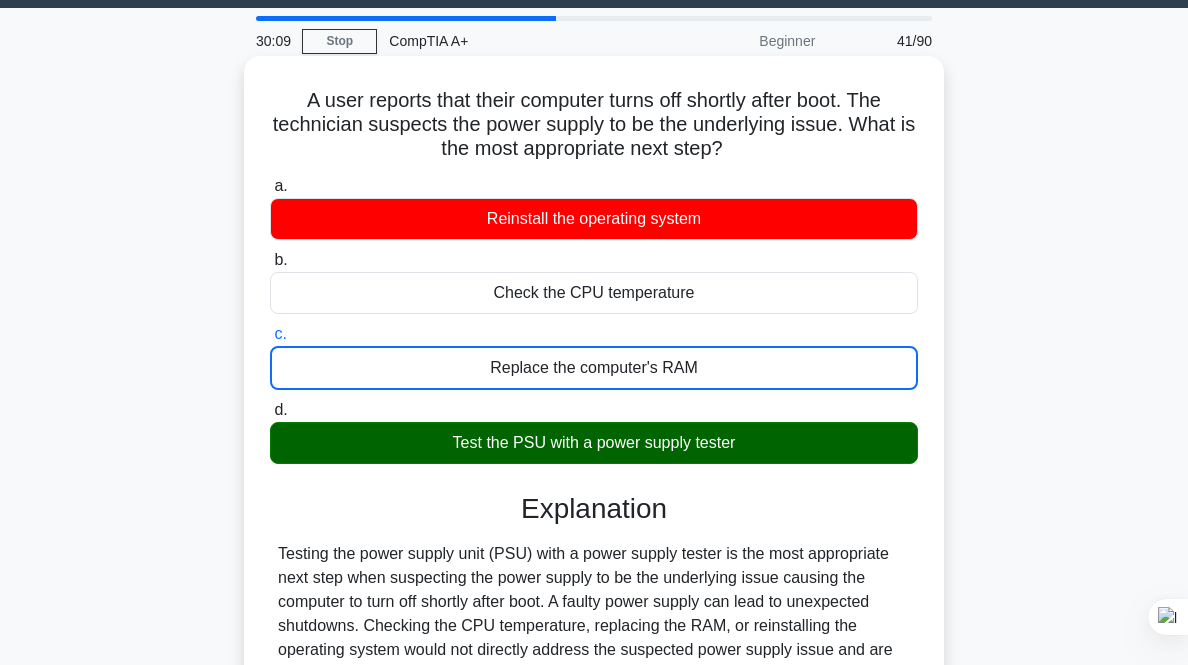 click on "d.
Test the PSU with a power supply tester" at bounding box center [270, 410] 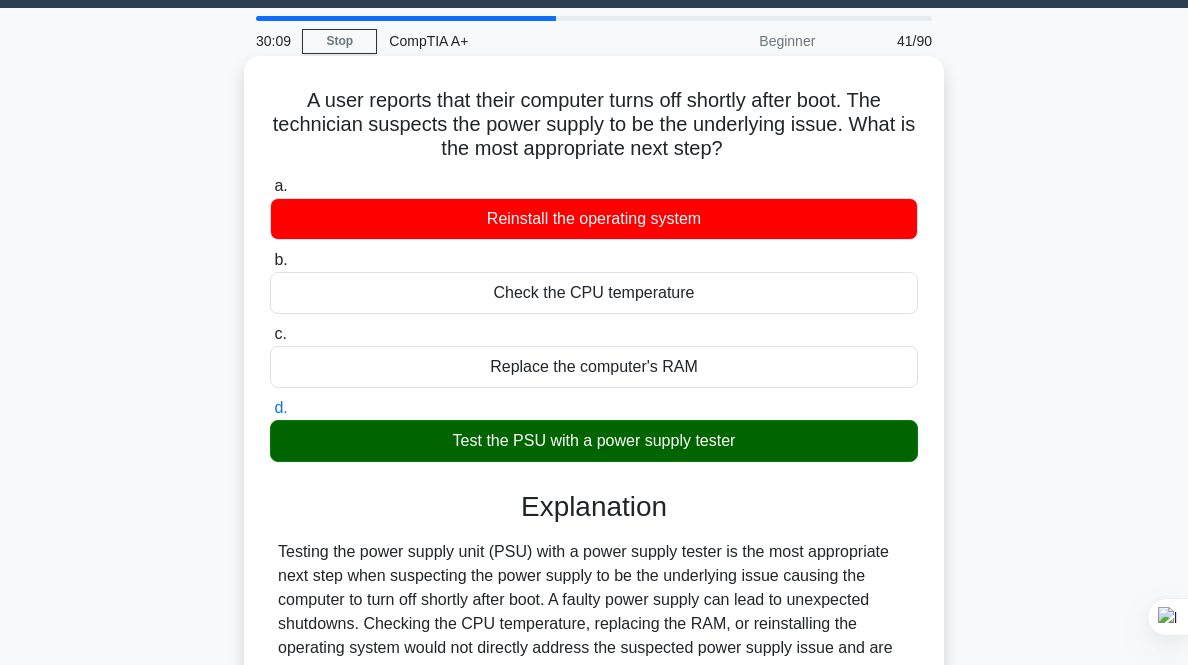 click on "a.
Reinstall the operating system" at bounding box center (270, 186) 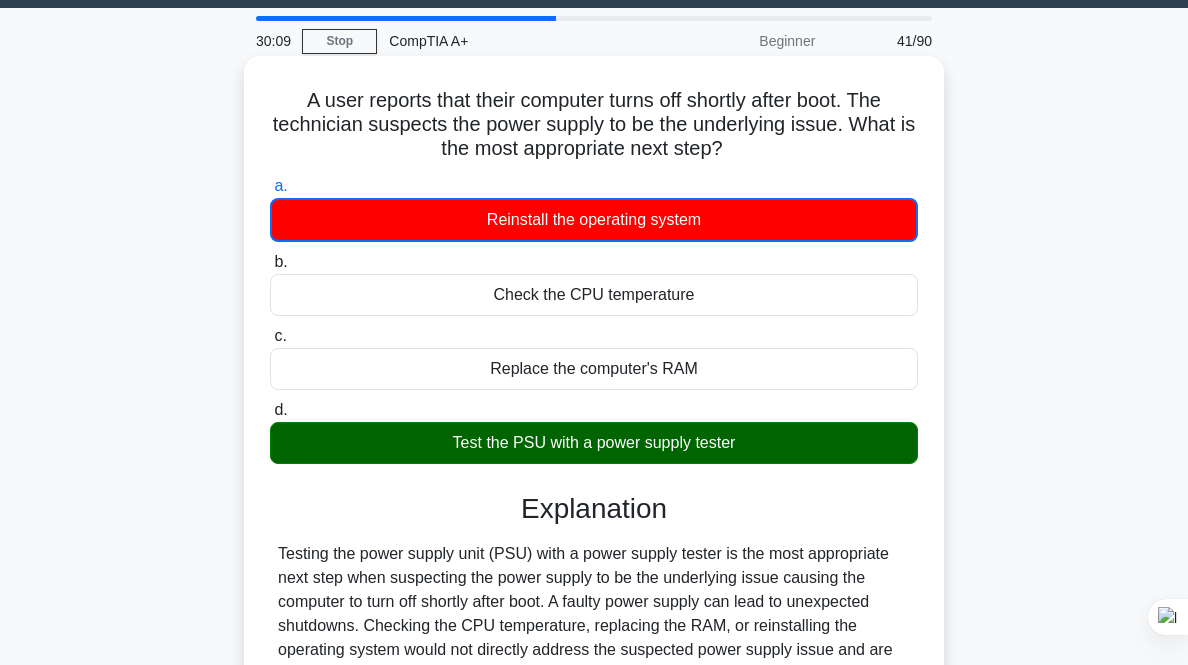 click on "b.
Check the CPU temperature" at bounding box center (270, 262) 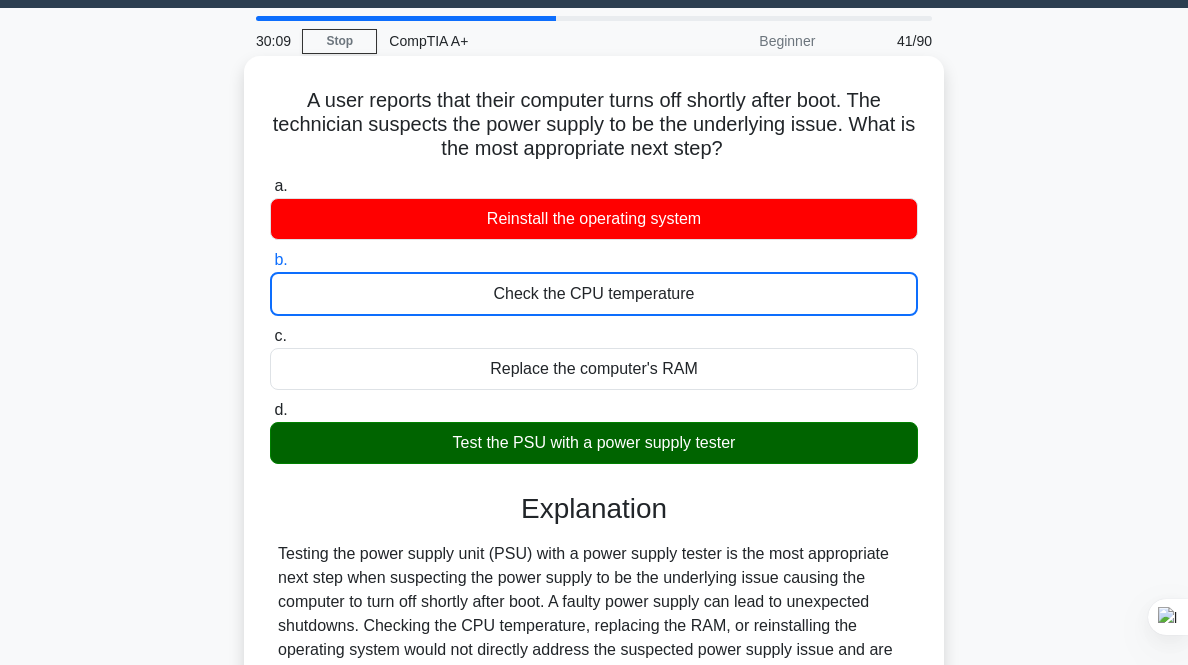 click on "c.
Replace the computer's RAM" at bounding box center [270, 336] 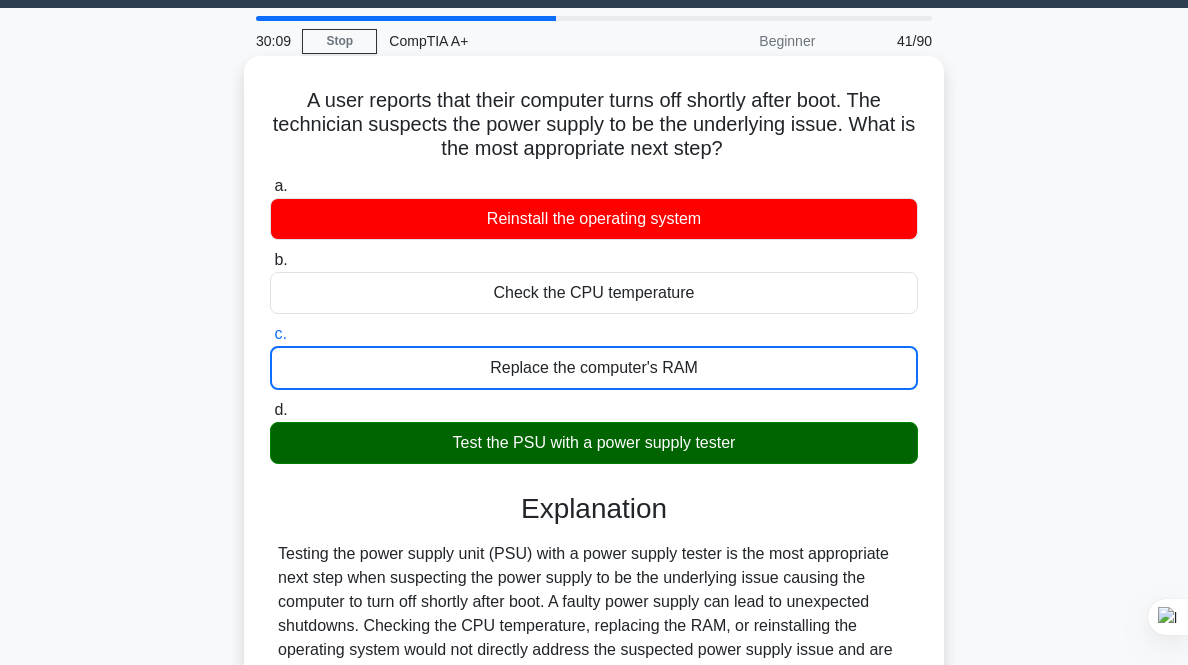 click on "d.
Test the PSU with a power supply tester" at bounding box center (270, 410) 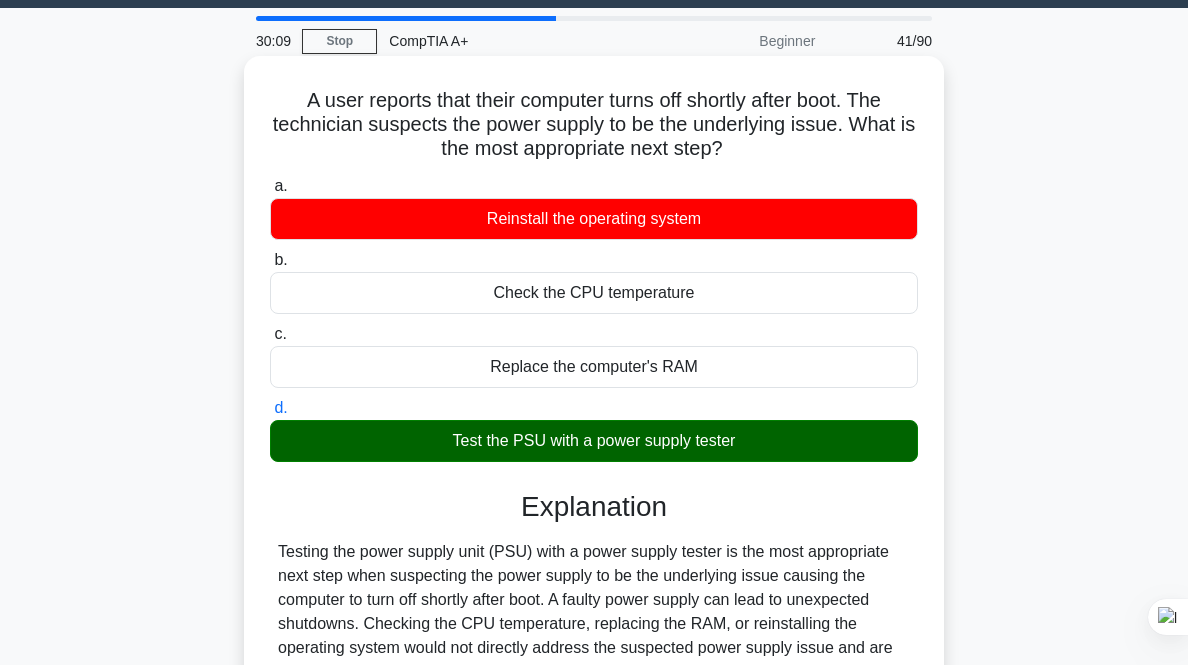 click on "a.
Reinstall the operating system" at bounding box center [270, 186] 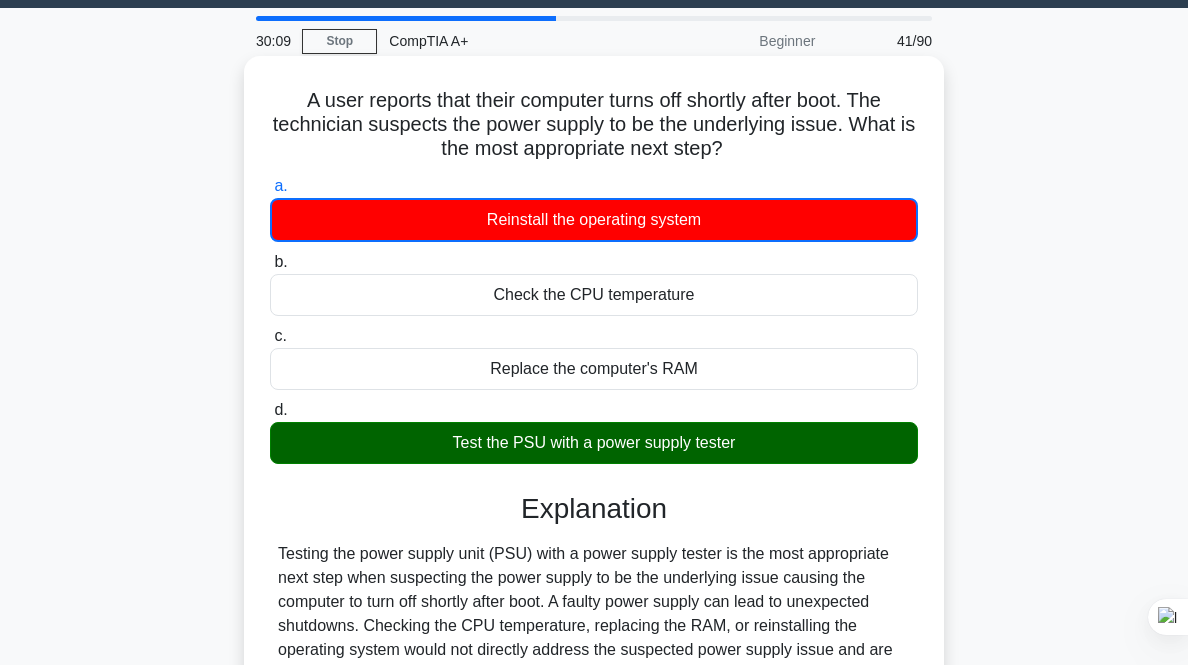 click on "b.
Check the CPU temperature" at bounding box center (270, 262) 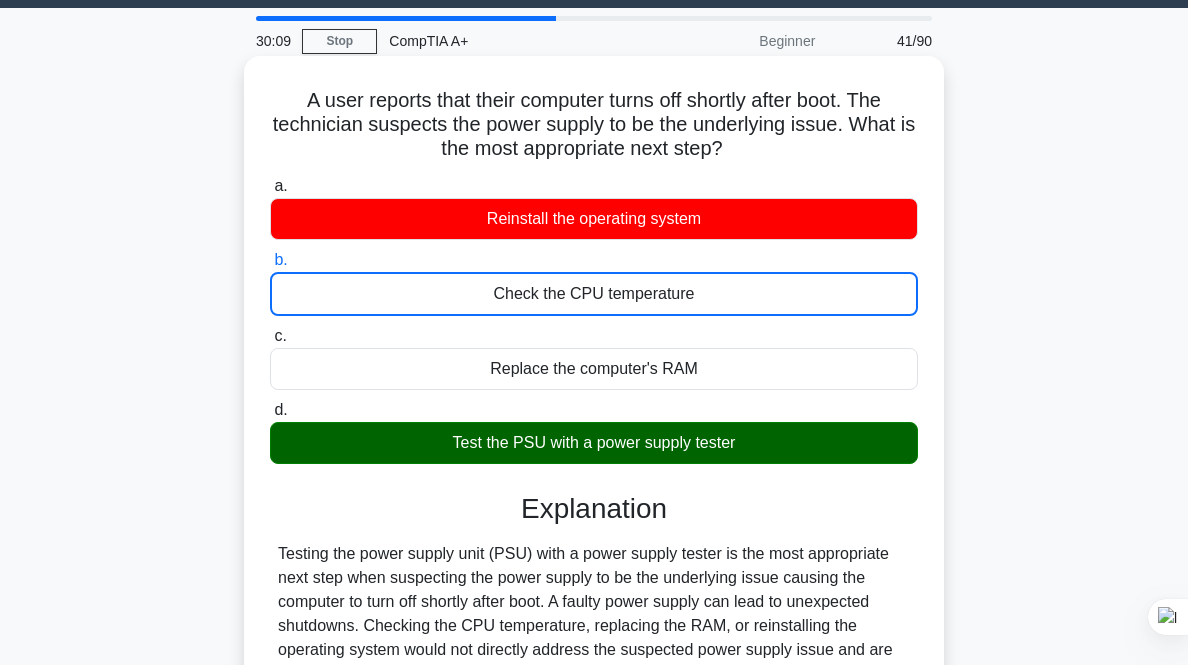 click on "c.
Replace the computer's RAM" at bounding box center [270, 336] 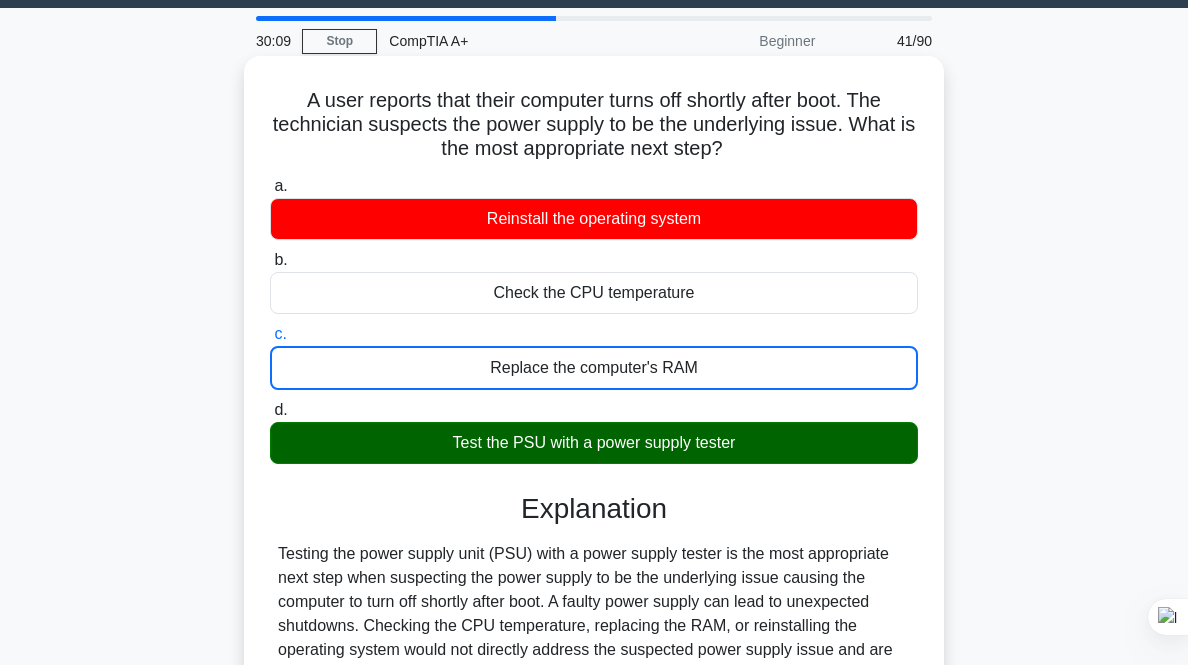 click on "d.
Test the PSU with a power supply tester" at bounding box center [270, 410] 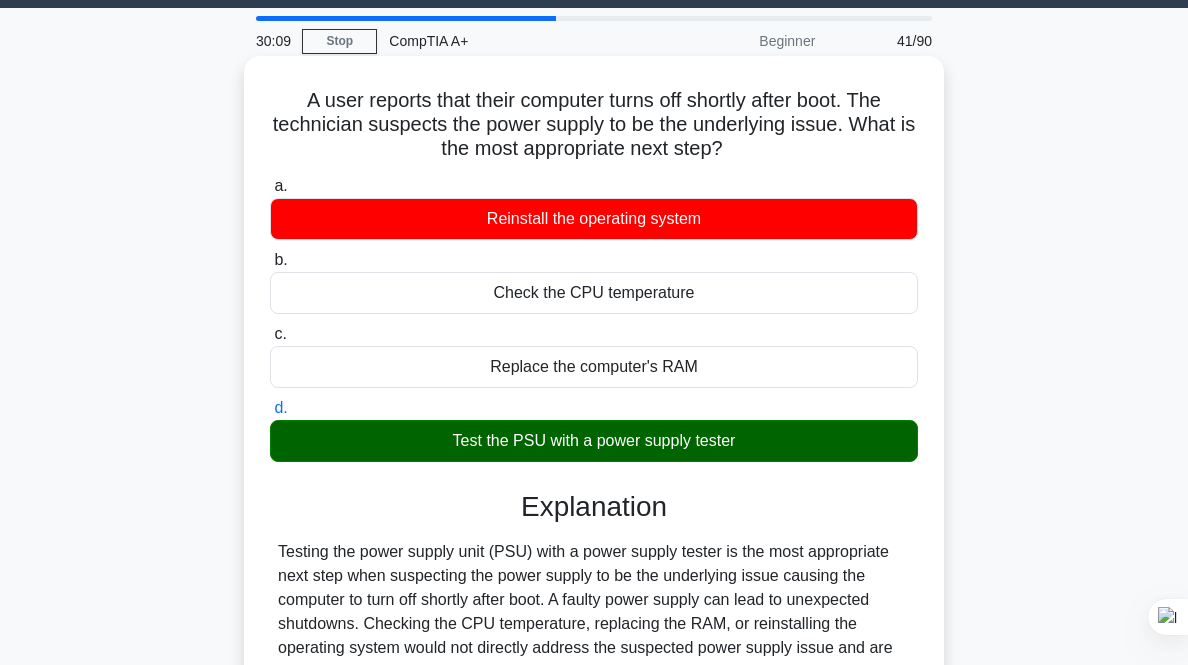 click on "a.
Reinstall the operating system" at bounding box center (270, 186) 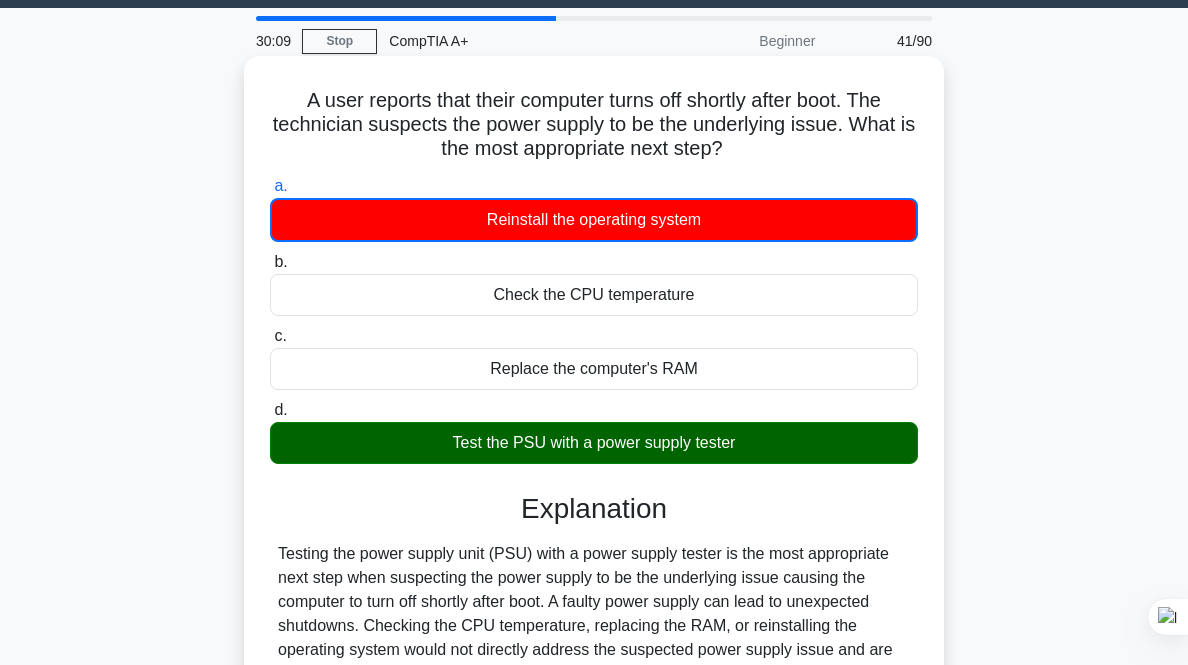 click on "b.
Check the CPU temperature" at bounding box center (270, 262) 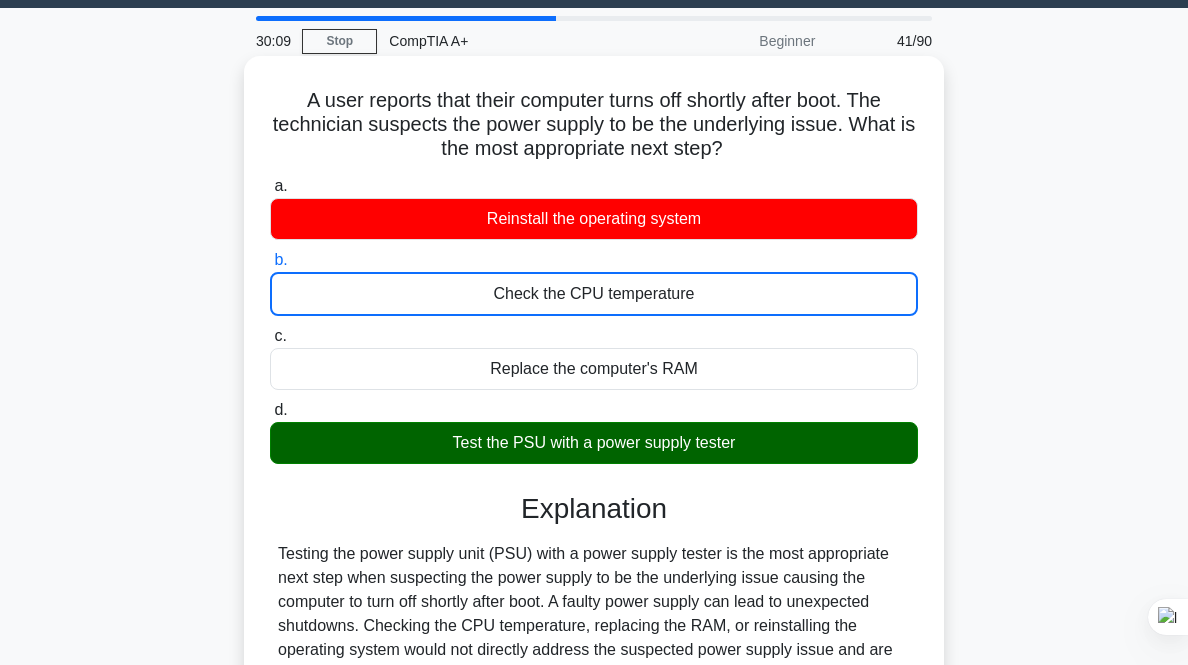 click on "c.
Replace the computer's RAM" at bounding box center [270, 336] 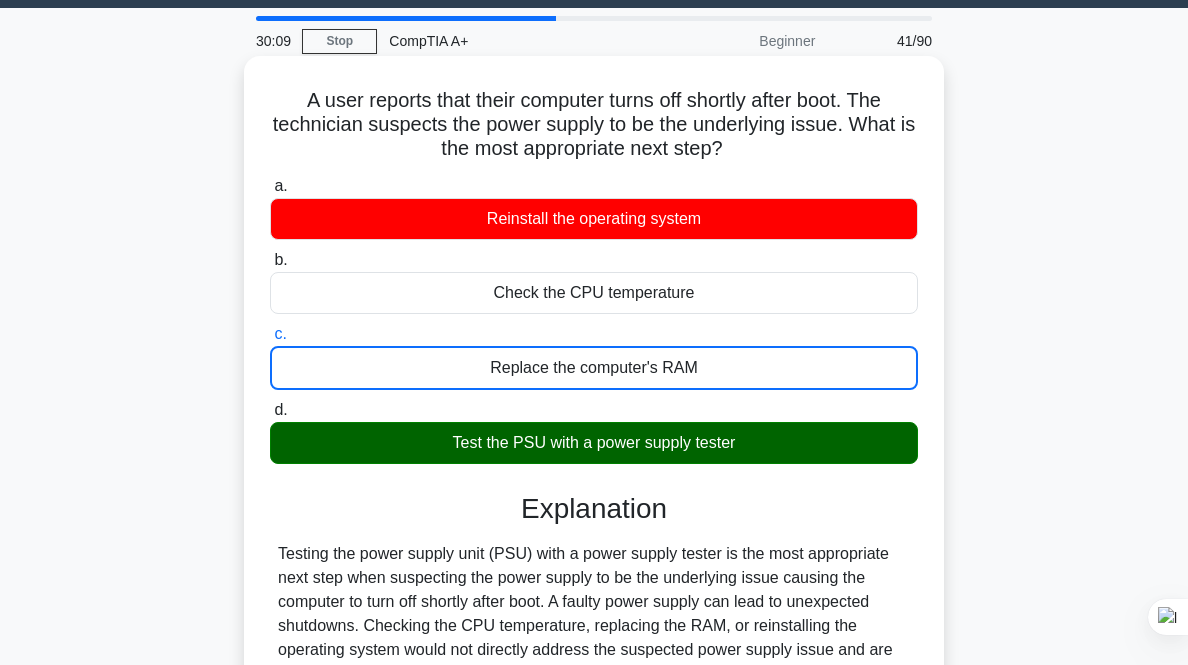 click on "d.
Test the PSU with a power supply tester" at bounding box center (270, 410) 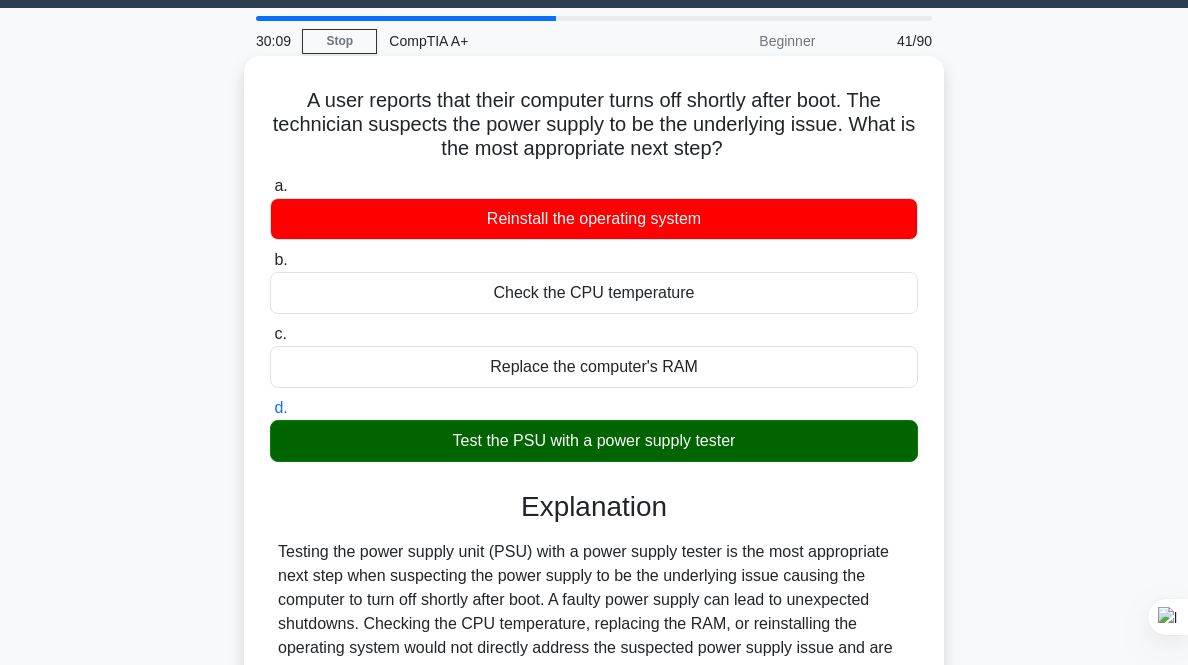 click on "a.
Reinstall the operating system" at bounding box center [270, 186] 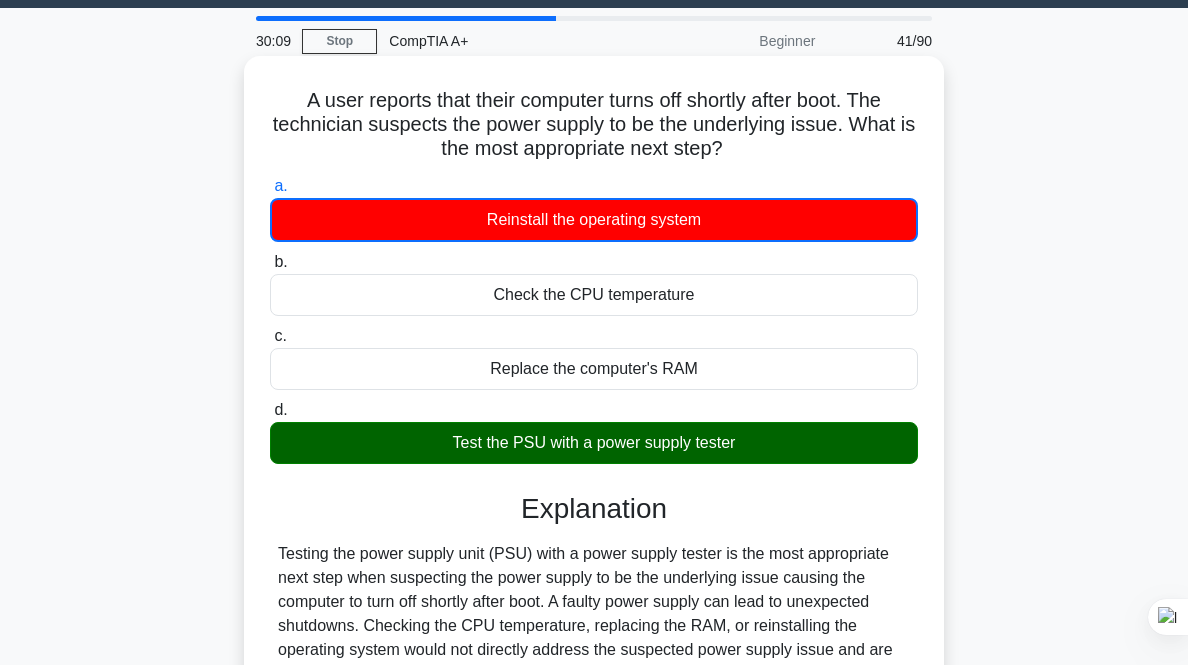 click on "b.
Check the CPU temperature" at bounding box center [270, 262] 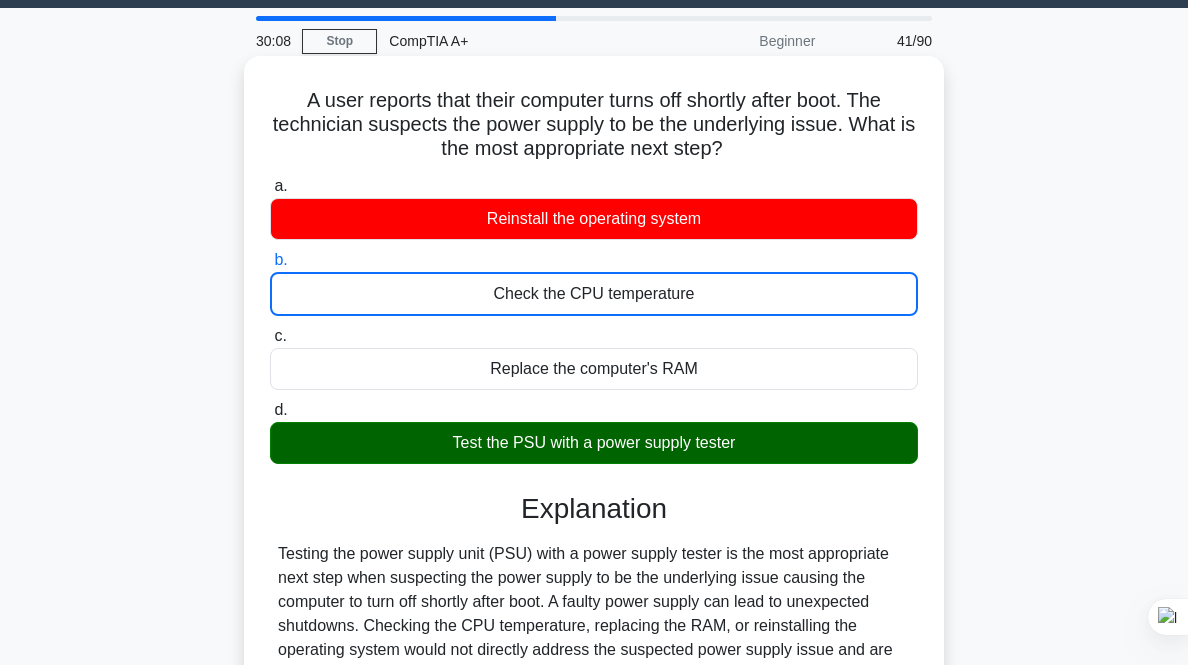 click on "c.
Replace the computer's RAM" at bounding box center (270, 336) 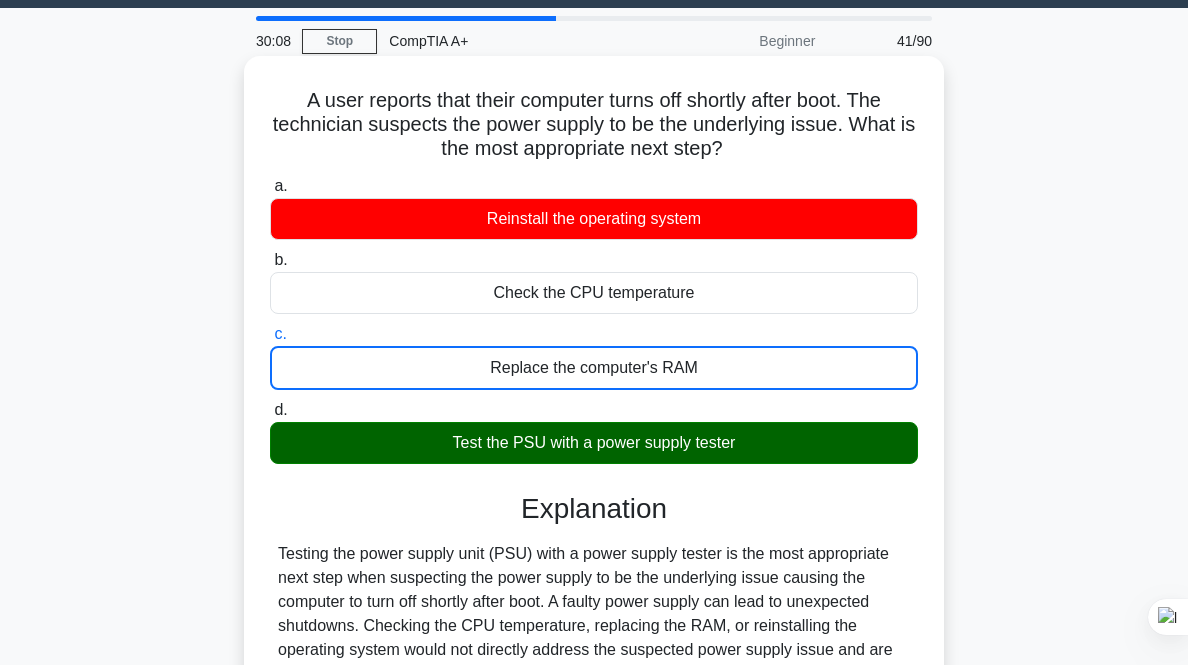 click on "d.
Test the PSU with a power supply tester" at bounding box center (270, 410) 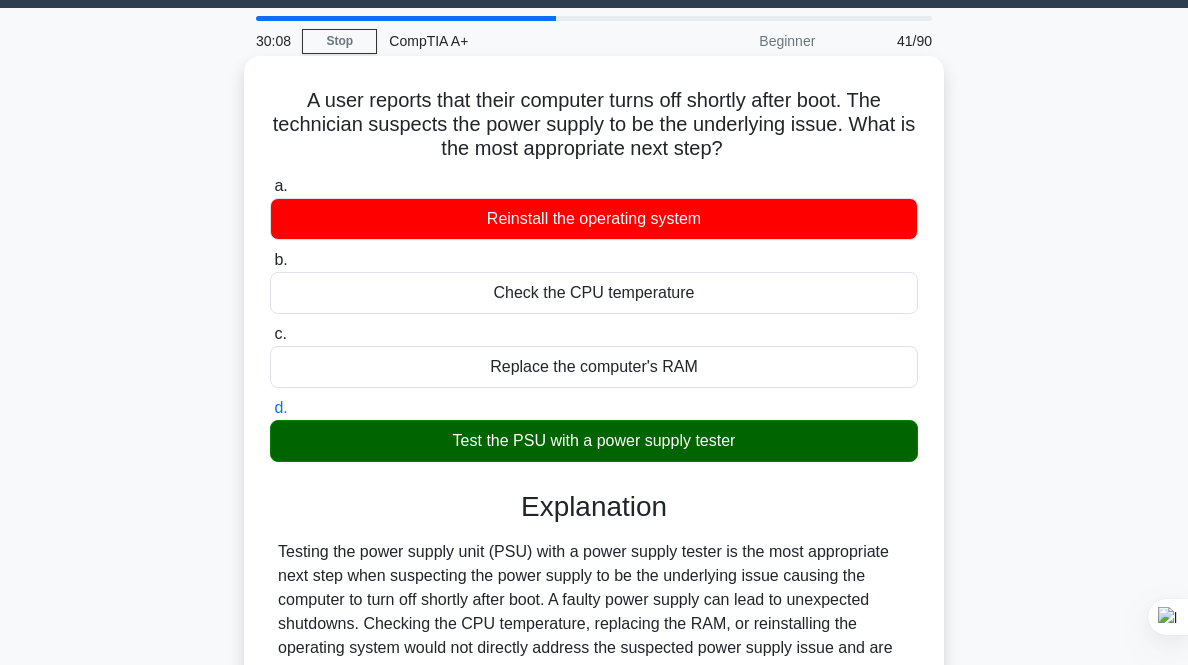click on "a.
Reinstall the operating system" at bounding box center (270, 186) 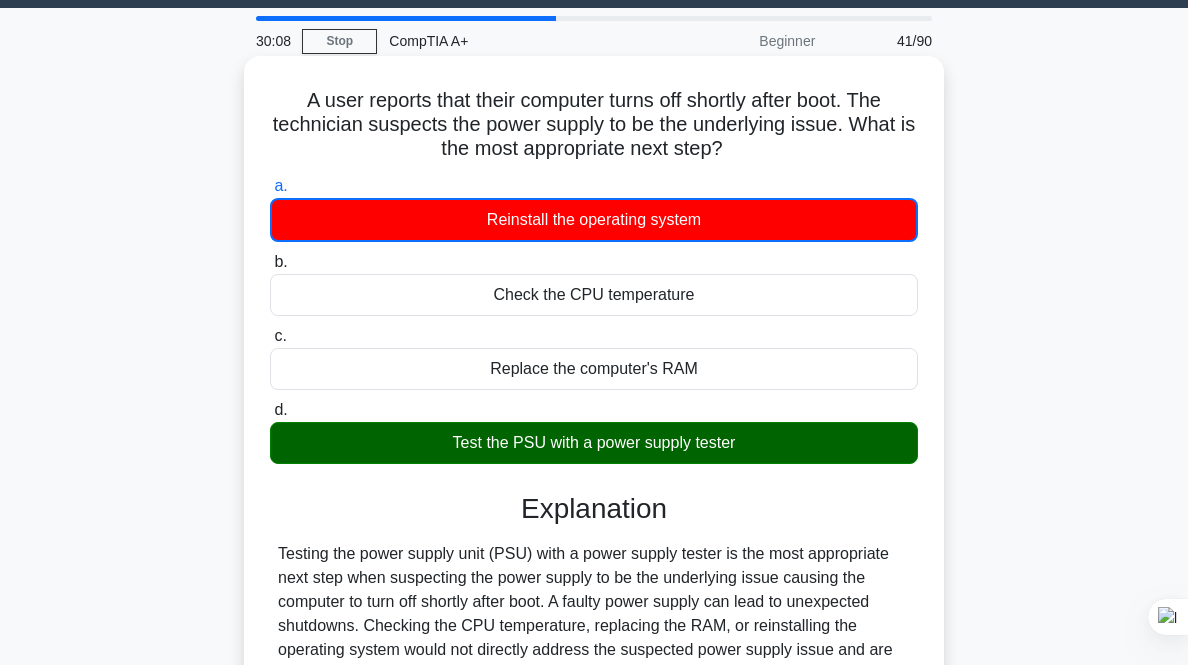click on "b.
Check the CPU temperature" at bounding box center [270, 262] 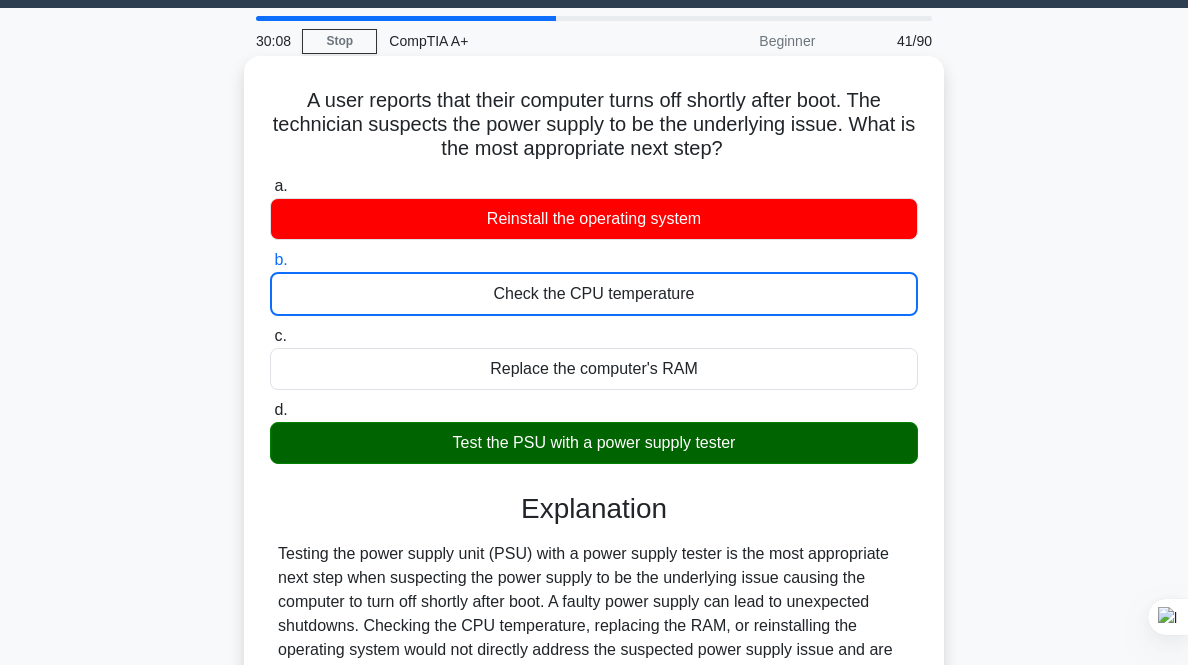 click on "c.
Replace the computer's RAM" at bounding box center [270, 336] 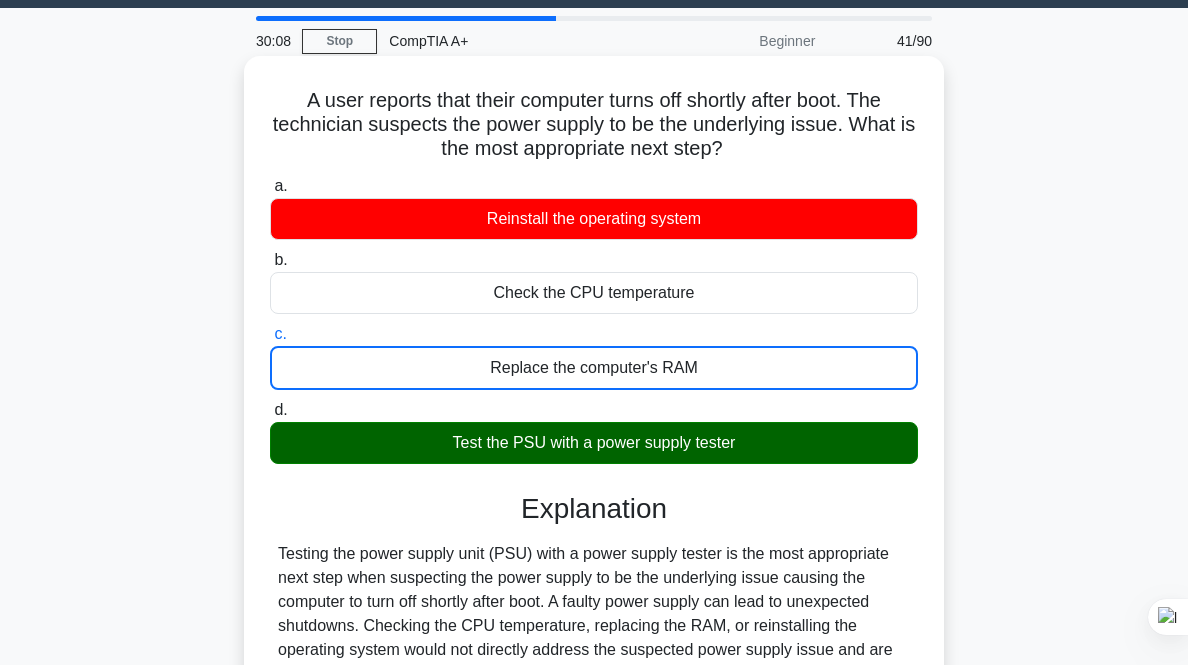 click on "d.
Test the PSU with a power supply tester" at bounding box center (270, 410) 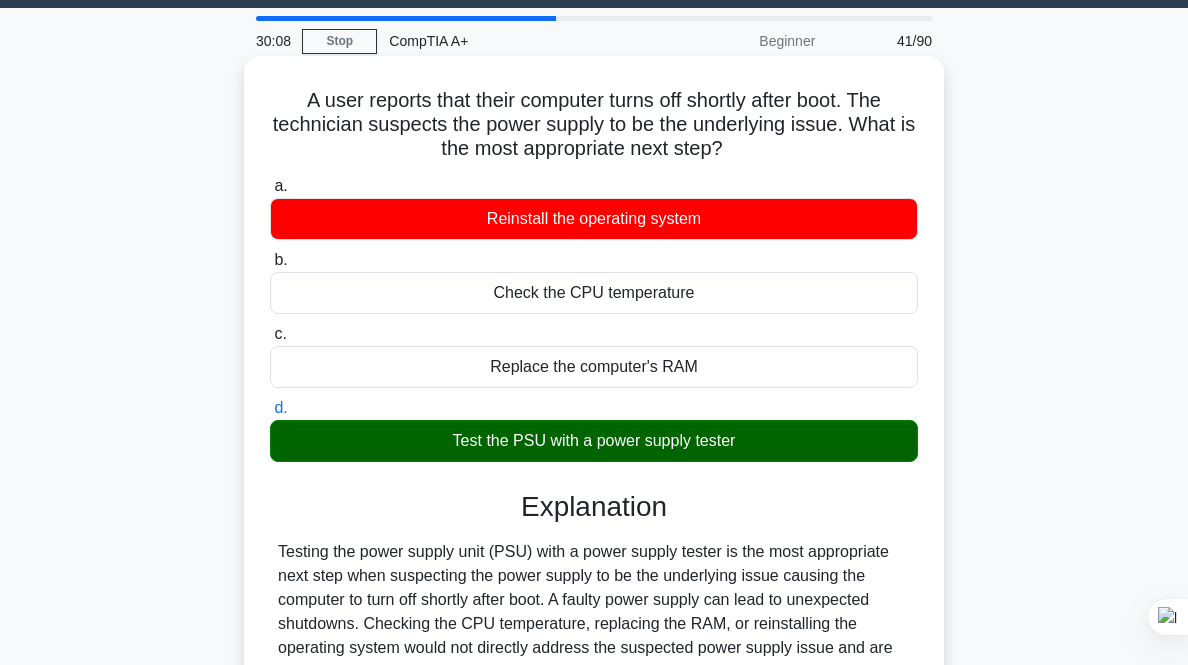 click on "a.
Reinstall the operating system" at bounding box center [270, 186] 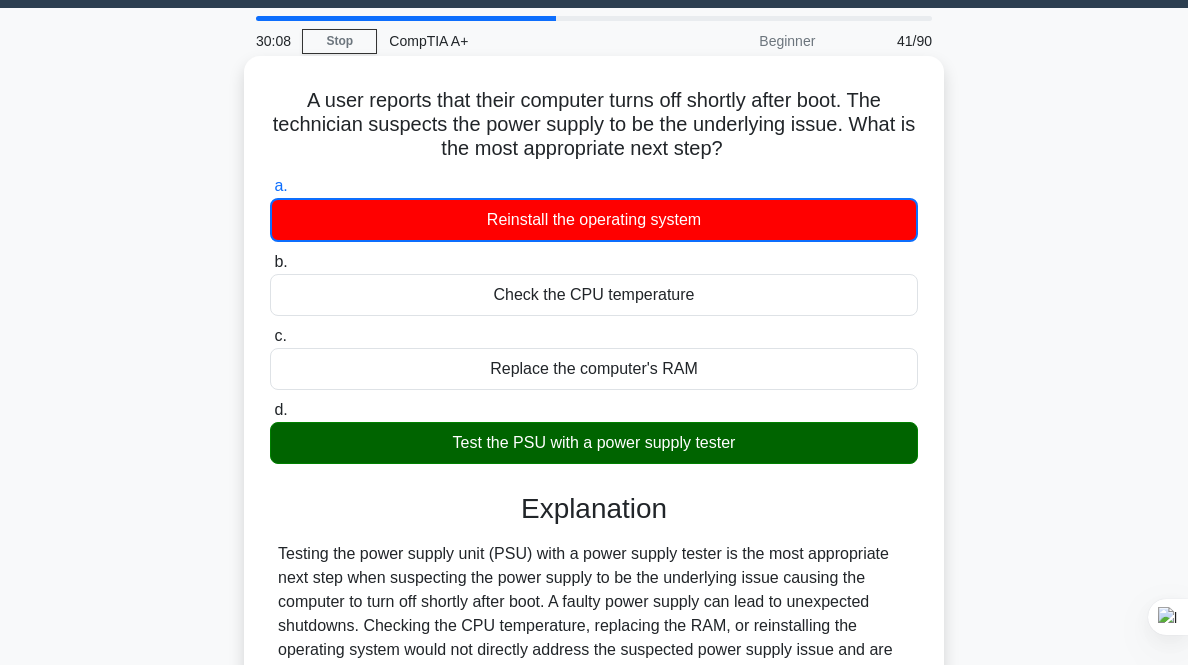 click on "b.
Check the CPU temperature" at bounding box center (270, 262) 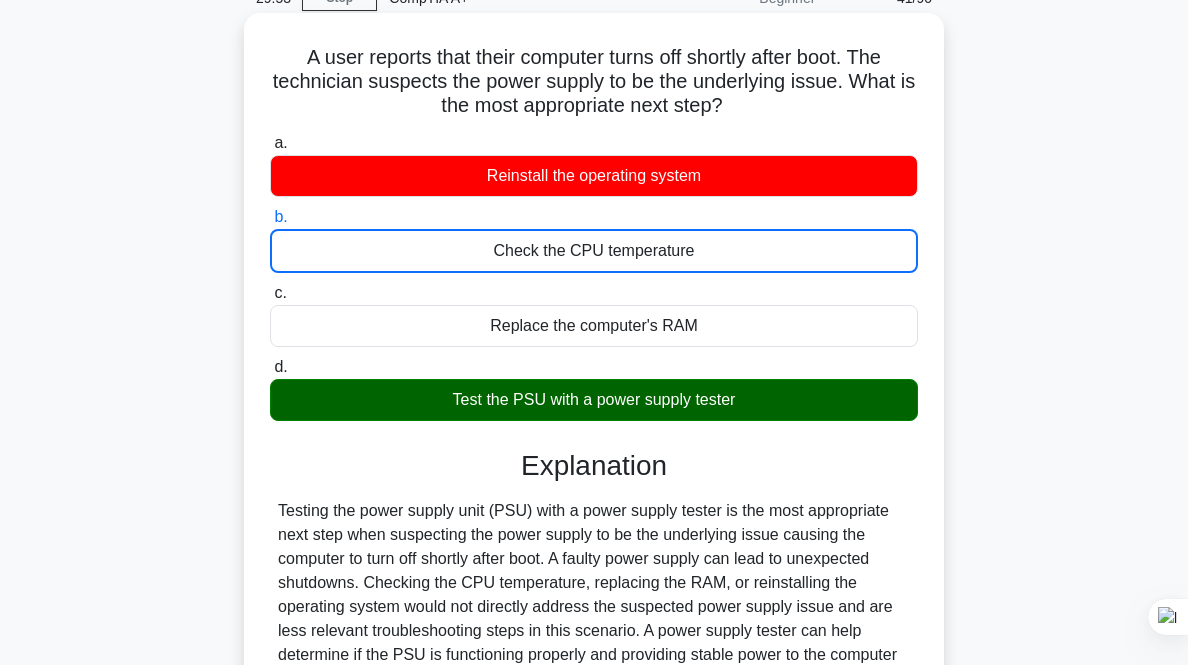 scroll, scrollTop: 100, scrollLeft: 0, axis: vertical 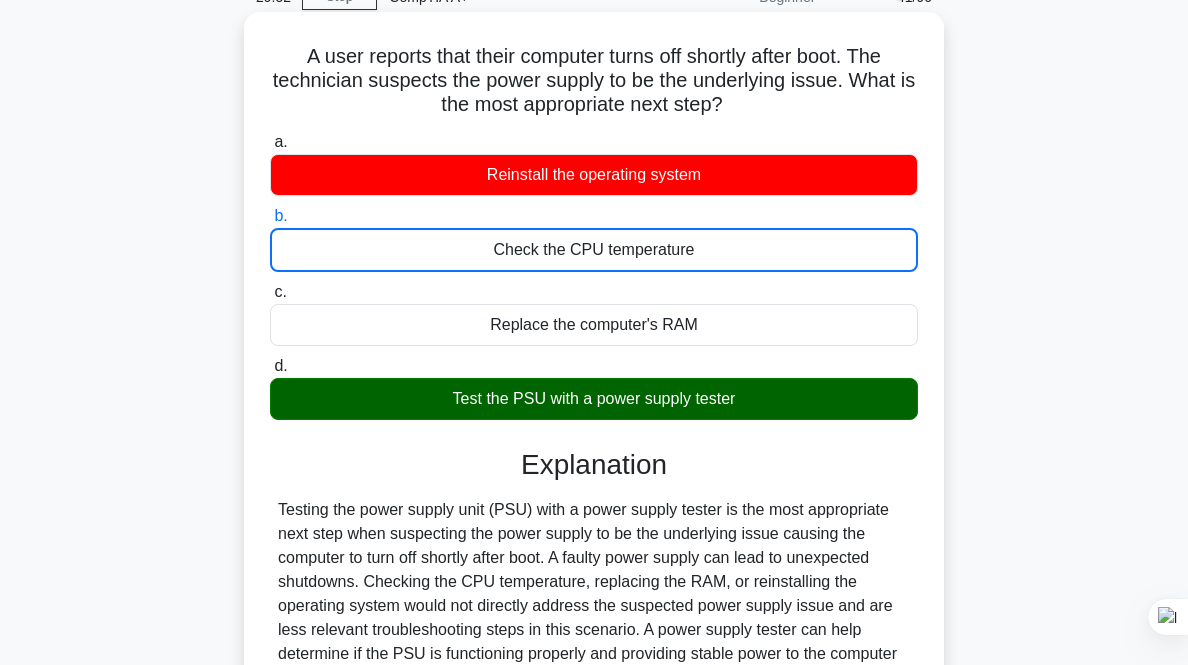 click on "Test the PSU with a power supply tester" at bounding box center (594, 399) 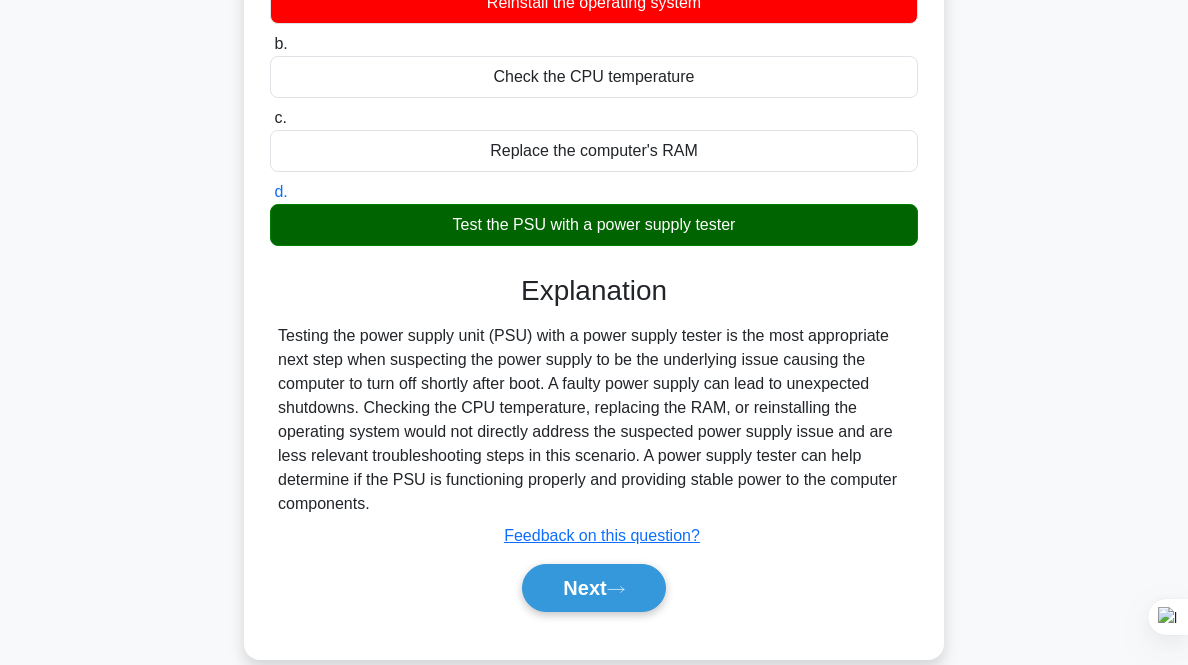 scroll, scrollTop: 272, scrollLeft: 0, axis: vertical 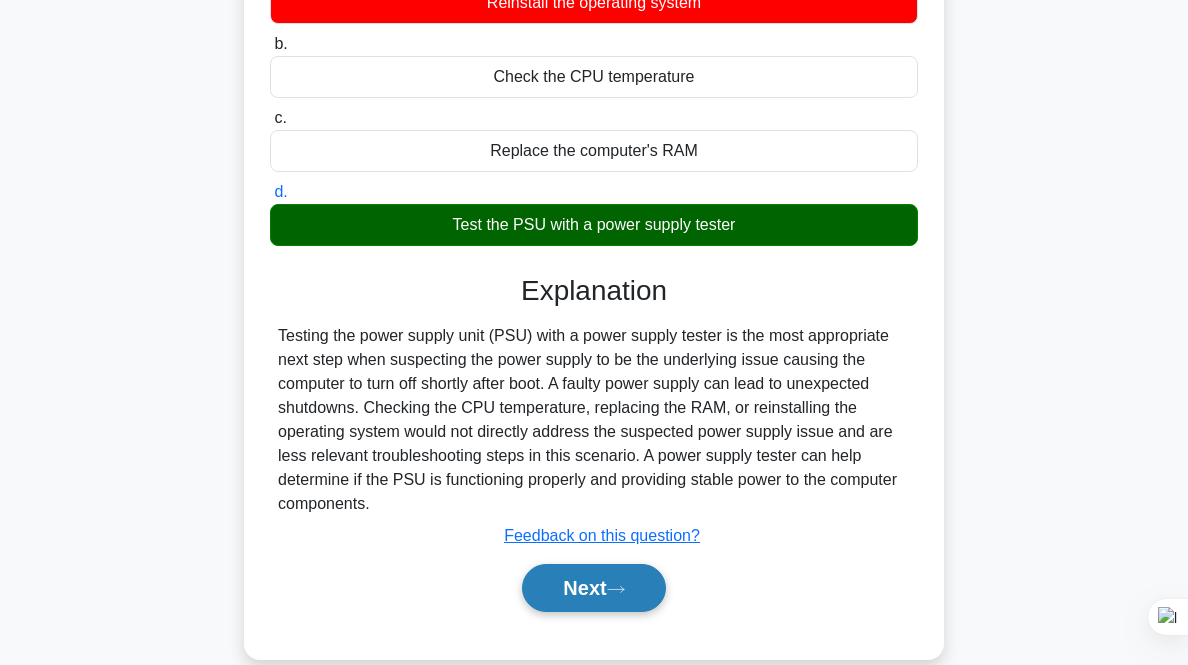 click on "Next" at bounding box center [593, 588] 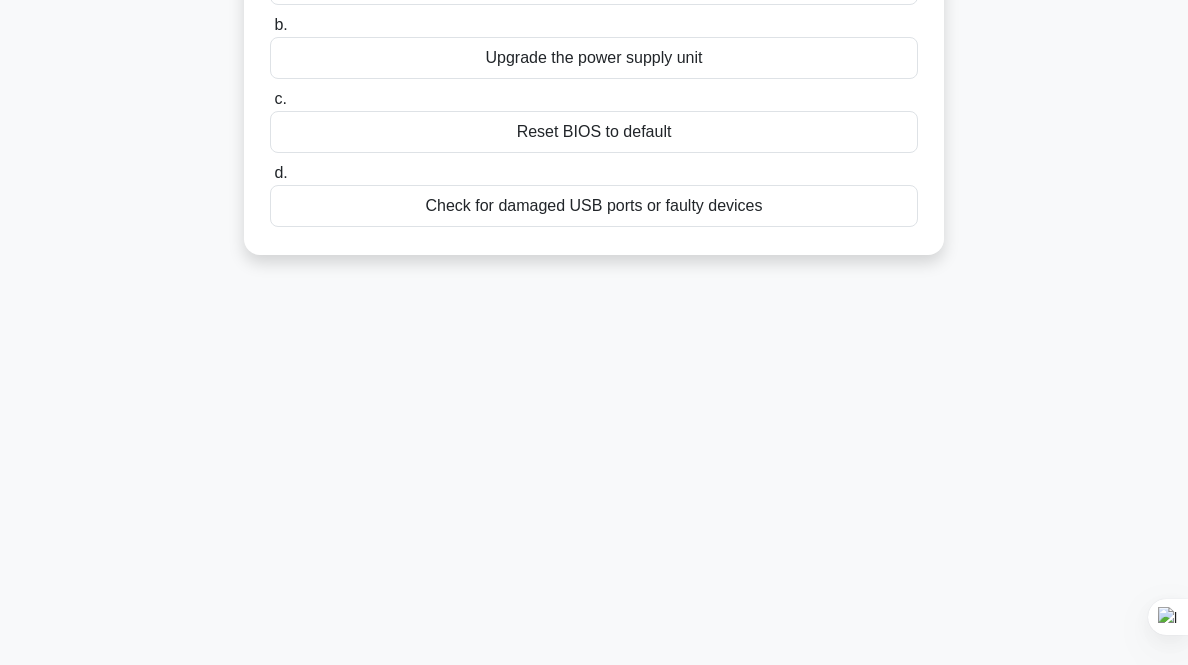 scroll, scrollTop: 0, scrollLeft: 0, axis: both 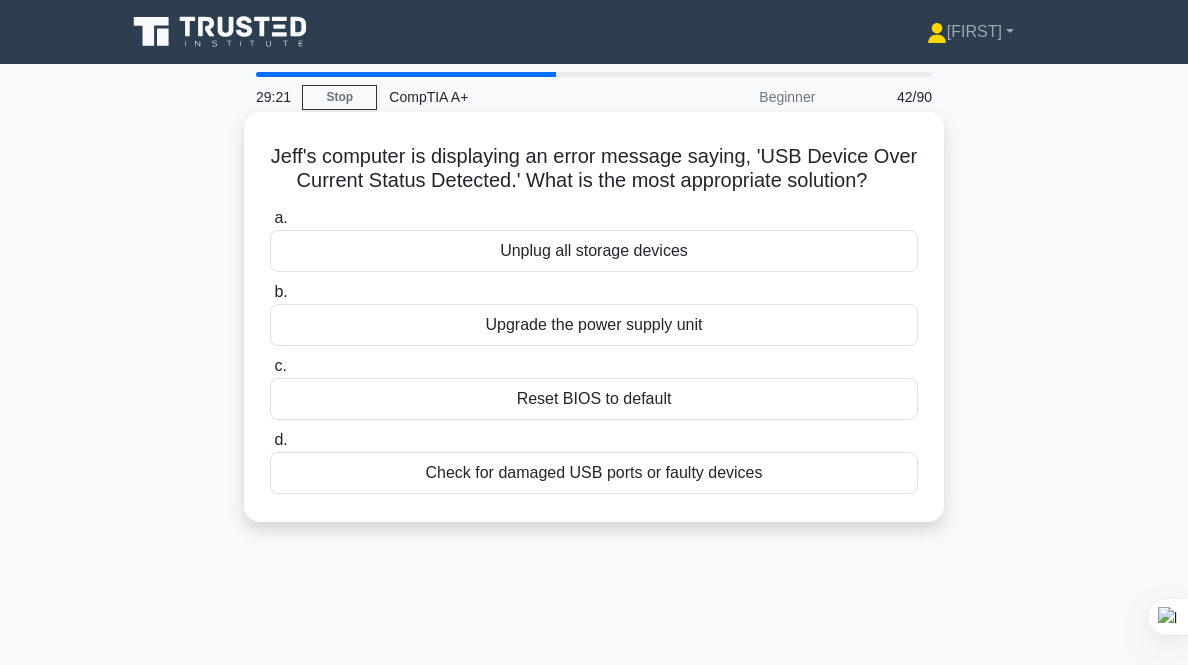 click on "Jeff's computer is displaying an error message saying, 'USB Device Over Current Status Detected.' What is the most appropriate solution?
.spinner_0XTQ{transform-origin:center;animation:spinner_y6GP .75s linear infinite}@keyframes spinner_y6GP{100%{transform:rotate(360deg)}}" at bounding box center (594, 169) 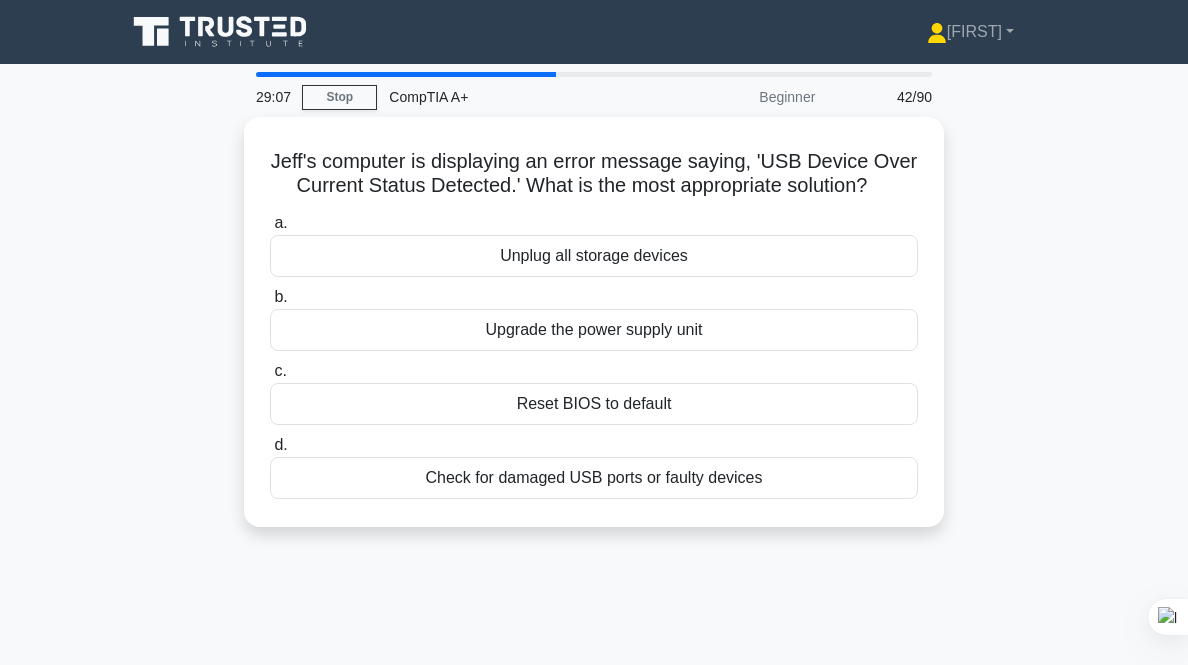 click on "29:07
Stop
CompTIA A+
Beginner
42/90
Jeff's computer is displaying an error message saying, 'USB Device Over Current Status Detected.' What is the most appropriate solution?
.spinner_0XTQ{transform-origin:center;animation:spinner_y6GP .75s linear infinite}@keyframes spinner_y6GP{100%{transform:rotate(360deg)}}
a.
b. c. d." at bounding box center [594, 572] 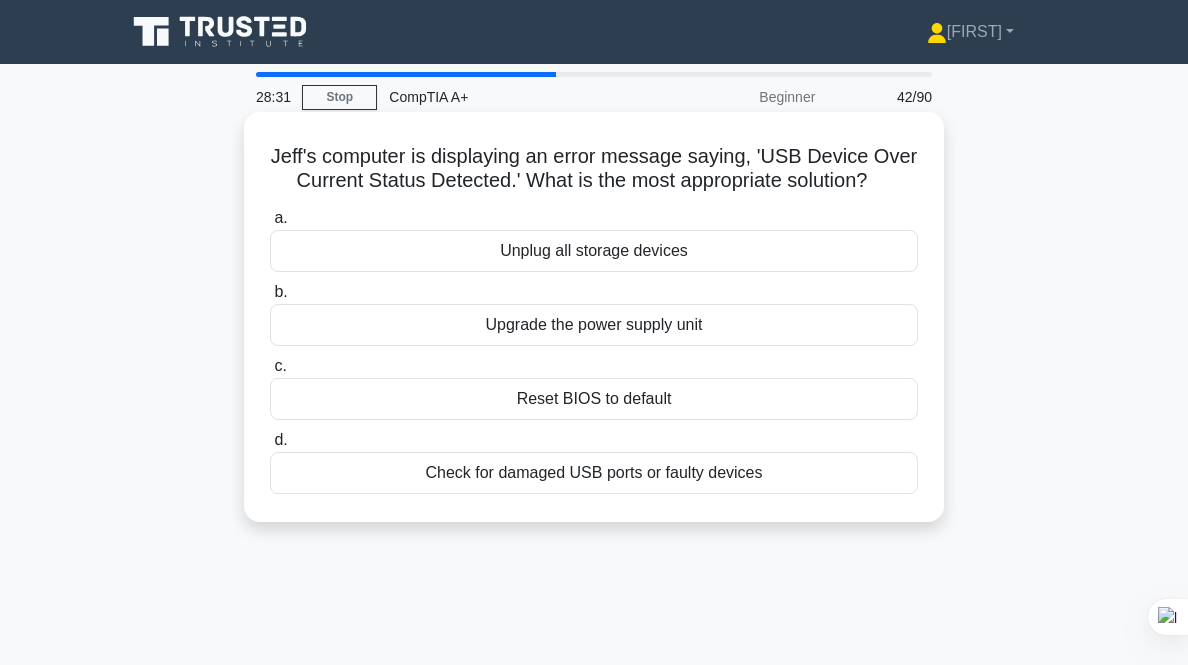 click on "Check for damaged USB ports or faulty devices" at bounding box center [594, 473] 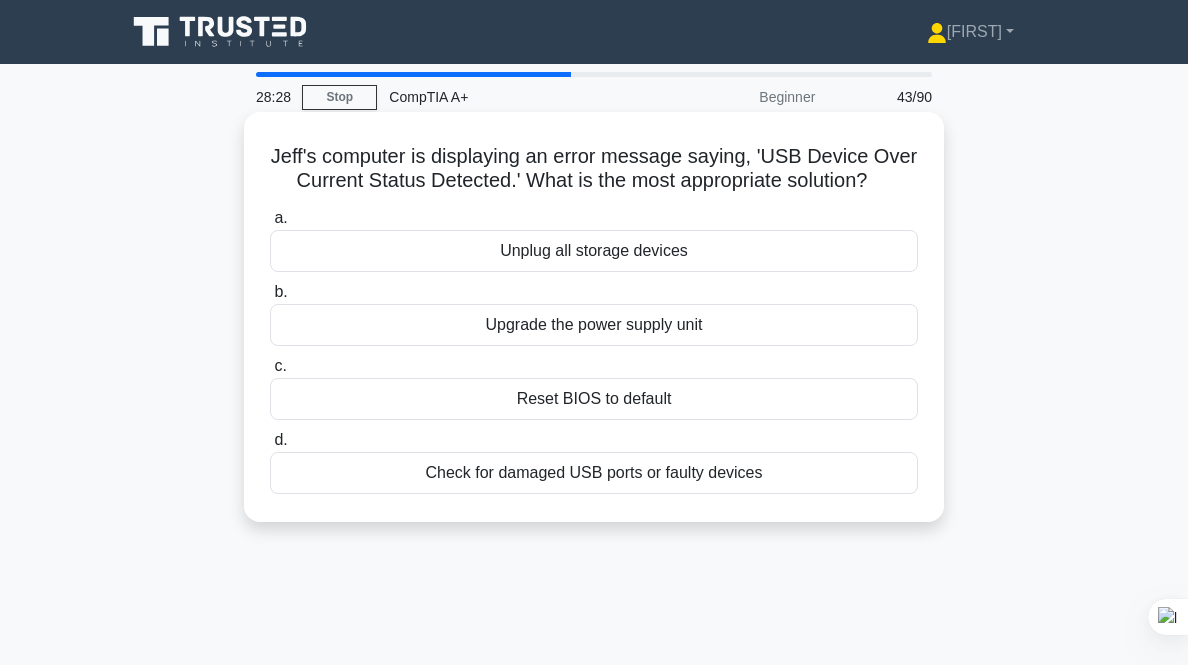 click on "Check for damaged USB ports or faulty devices" at bounding box center (594, 473) 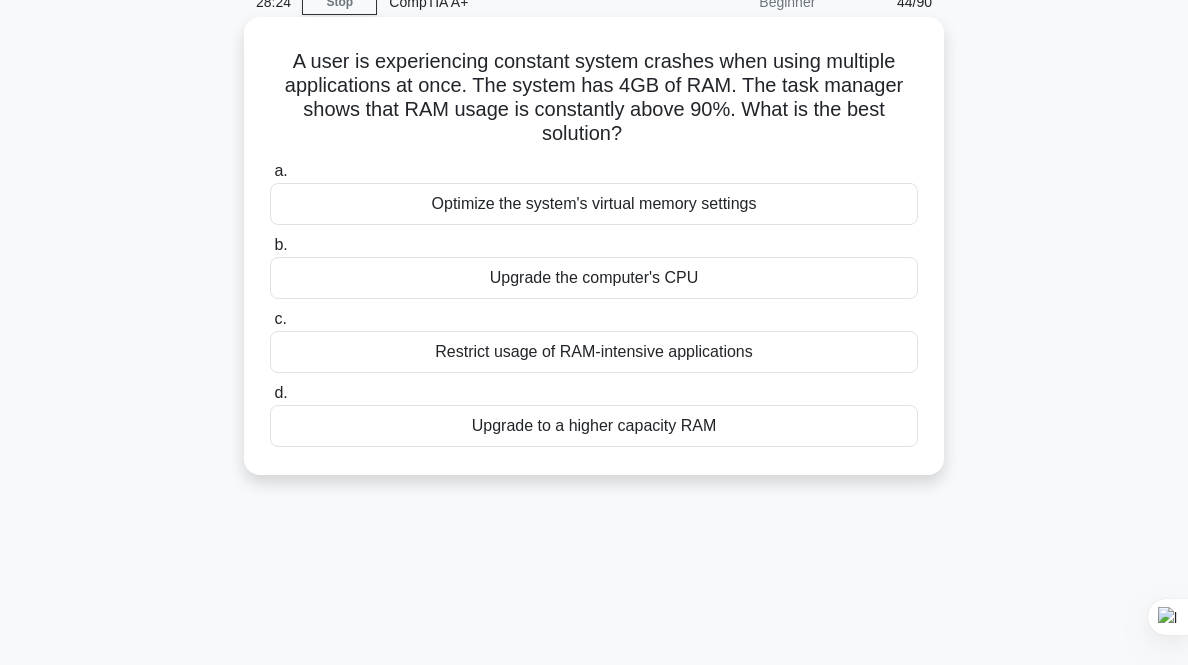 scroll, scrollTop: 0, scrollLeft: 0, axis: both 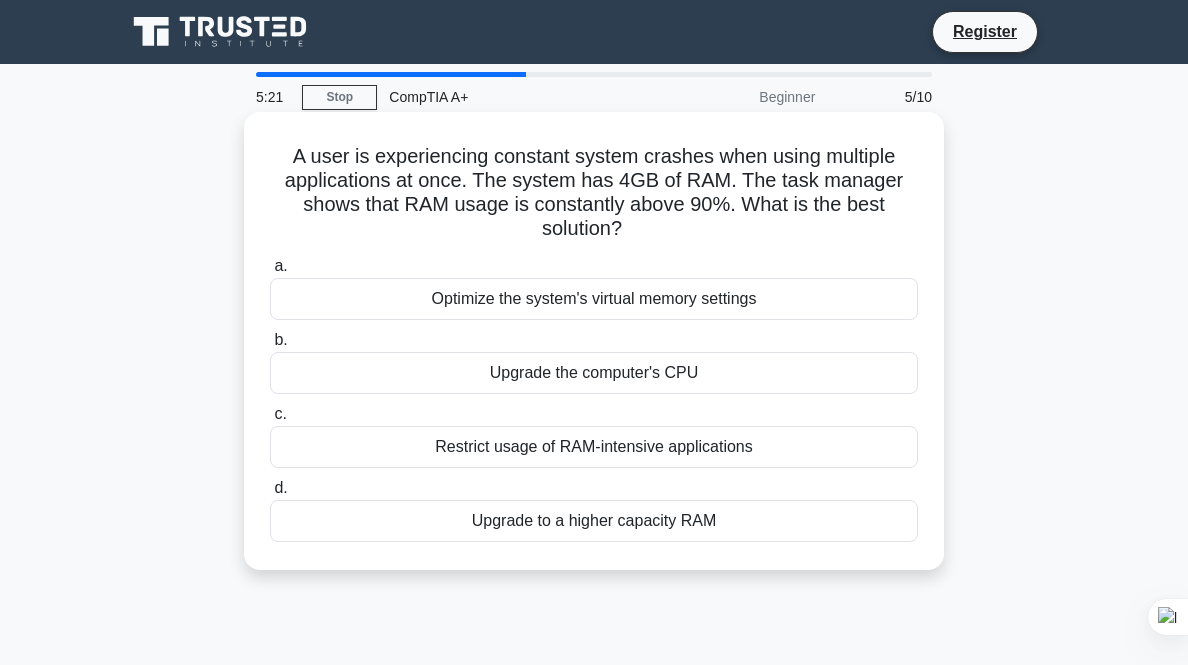 click on "Upgrade to a higher capacity RAM" at bounding box center [594, 521] 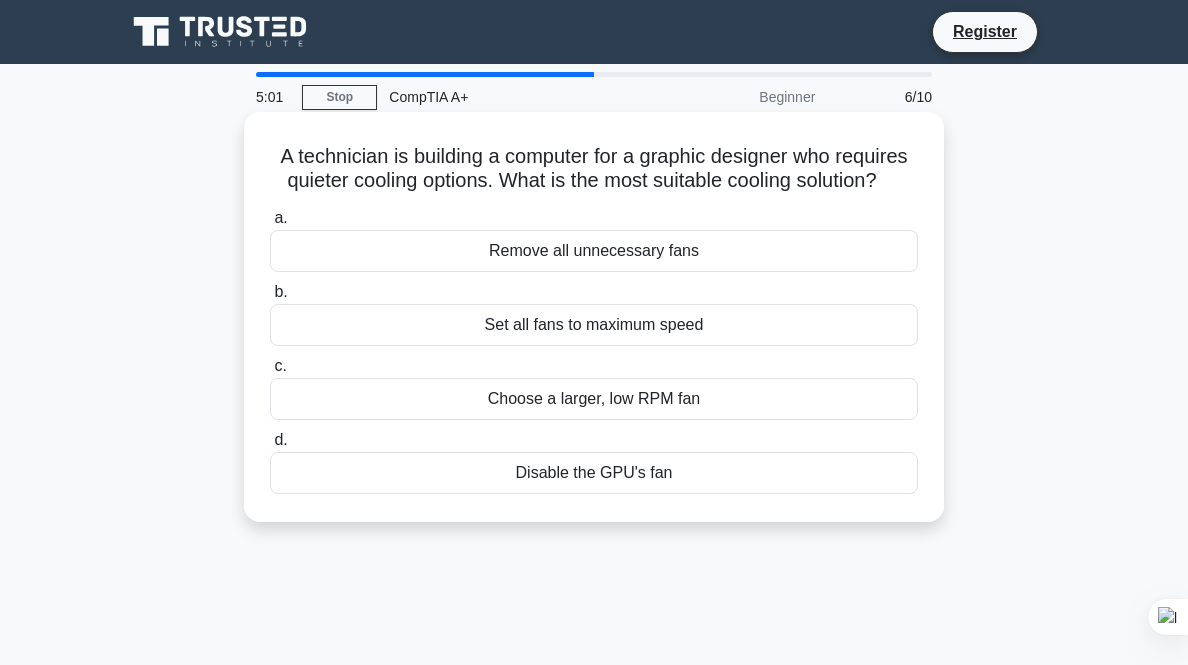 click on "Choose a larger, low RPM fan" at bounding box center [594, 399] 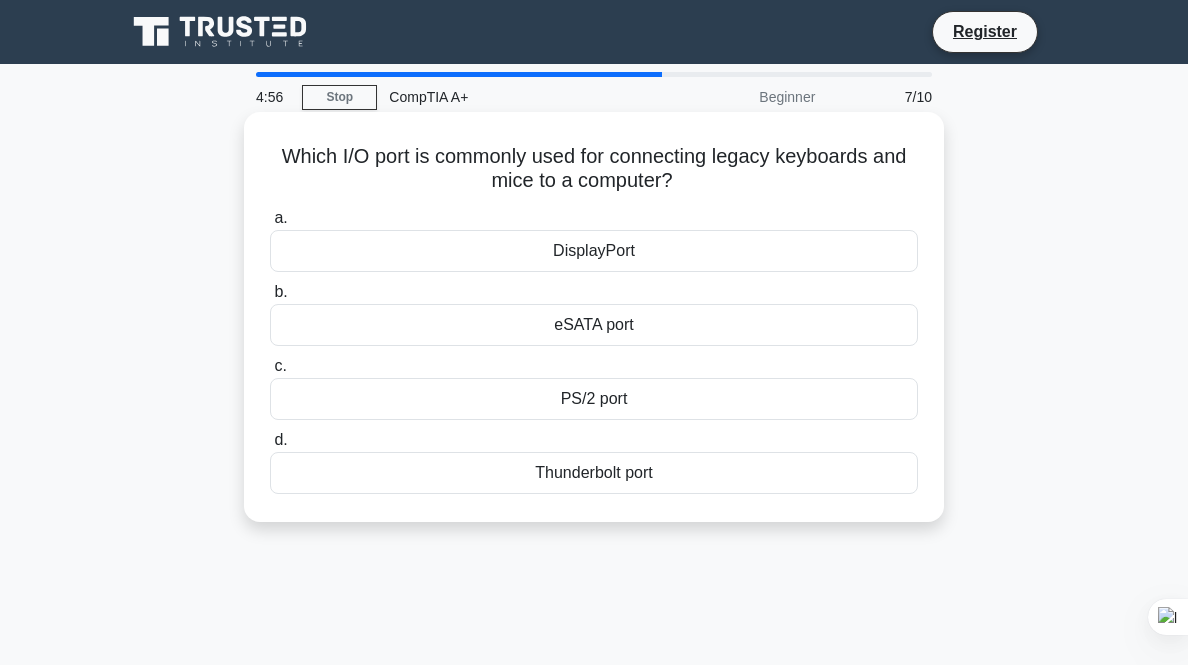 click on "PS/2 port" at bounding box center [594, 399] 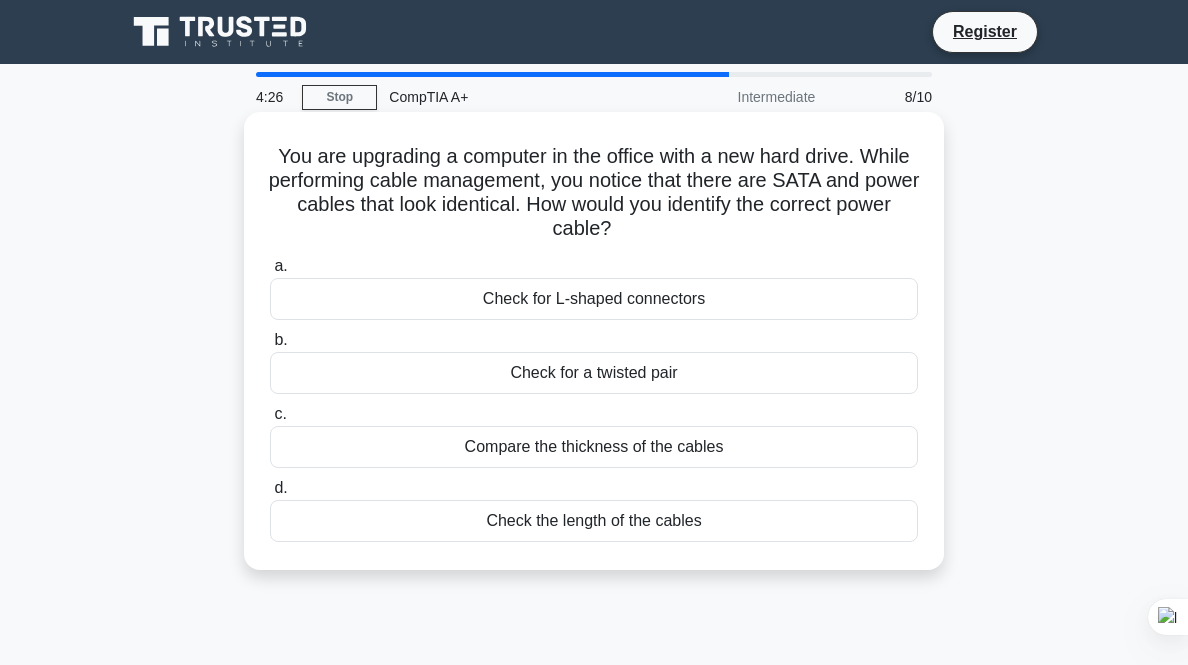 click on "Compare the thickness of the cables" at bounding box center (594, 447) 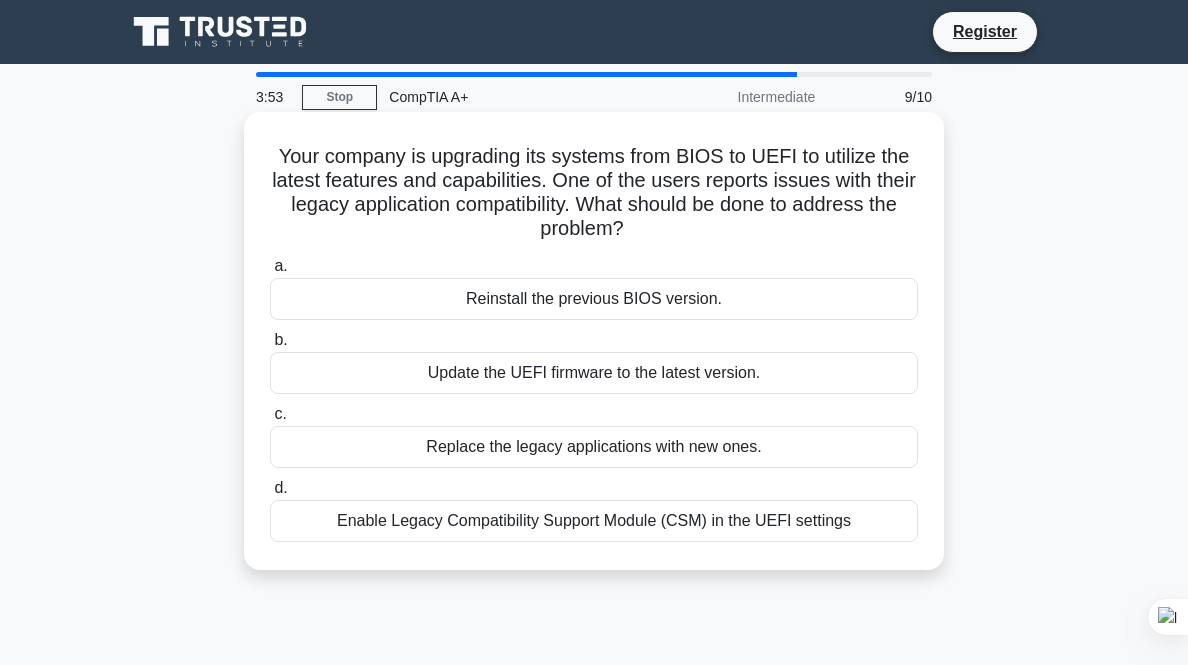 click on "Enable Legacy Compatibility Support Module (CSM) in the UEFI settings" at bounding box center [594, 521] 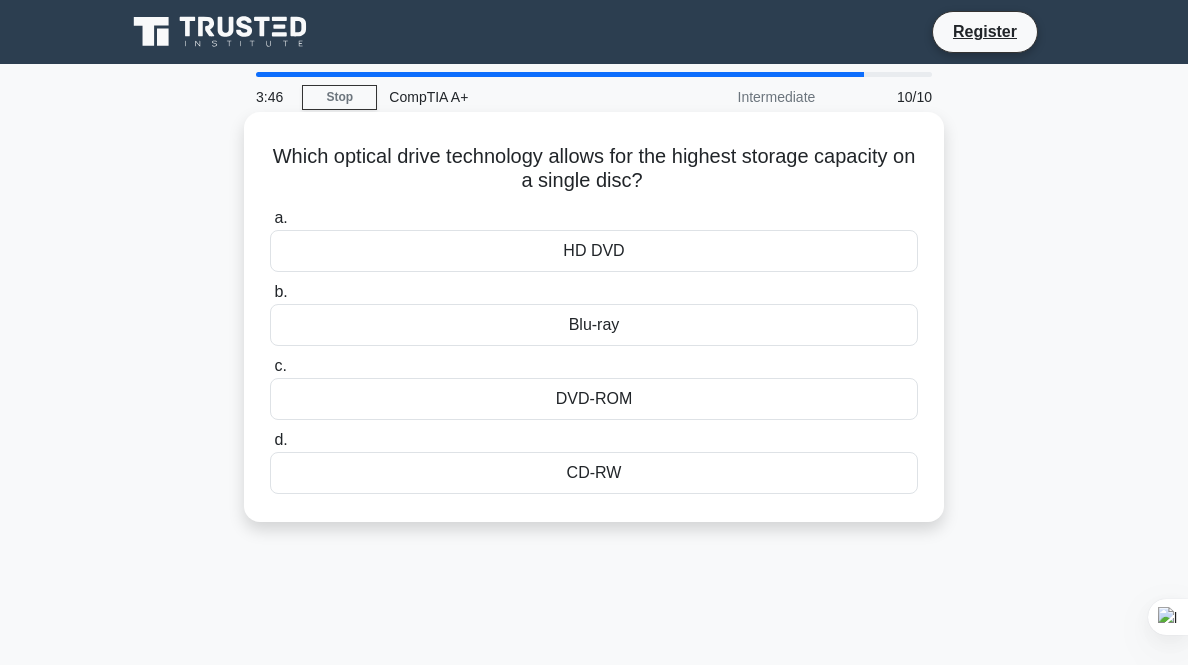click on "Blu-ray" at bounding box center (594, 325) 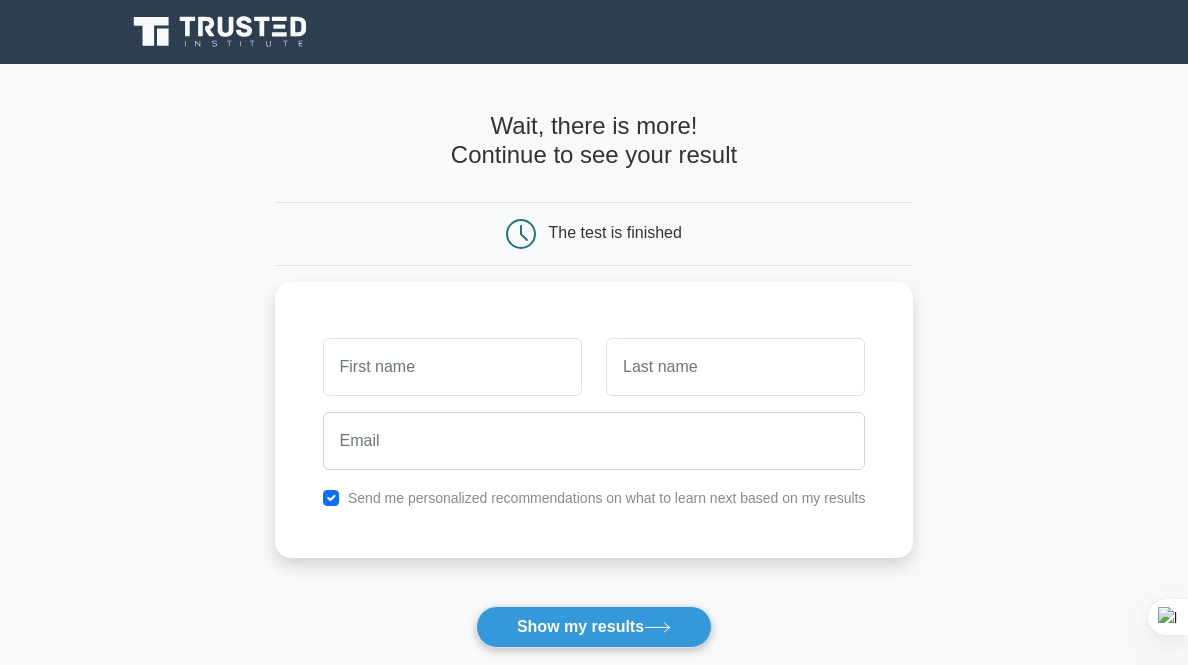 scroll, scrollTop: 0, scrollLeft: 0, axis: both 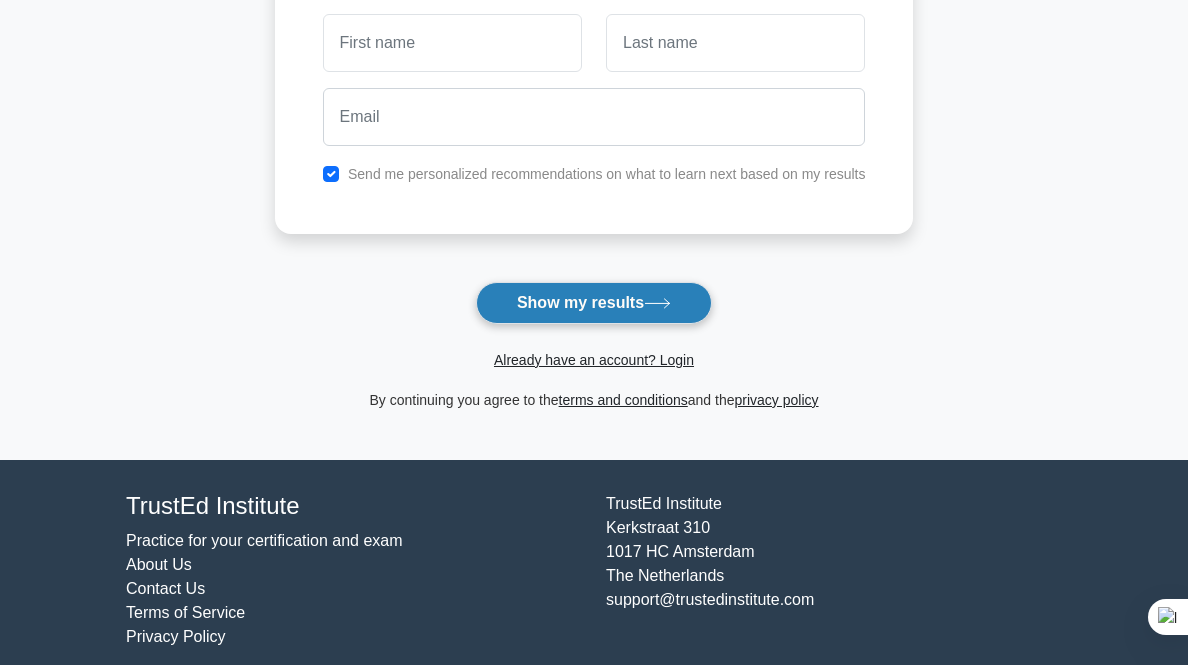 click on "Show my results" at bounding box center (594, 303) 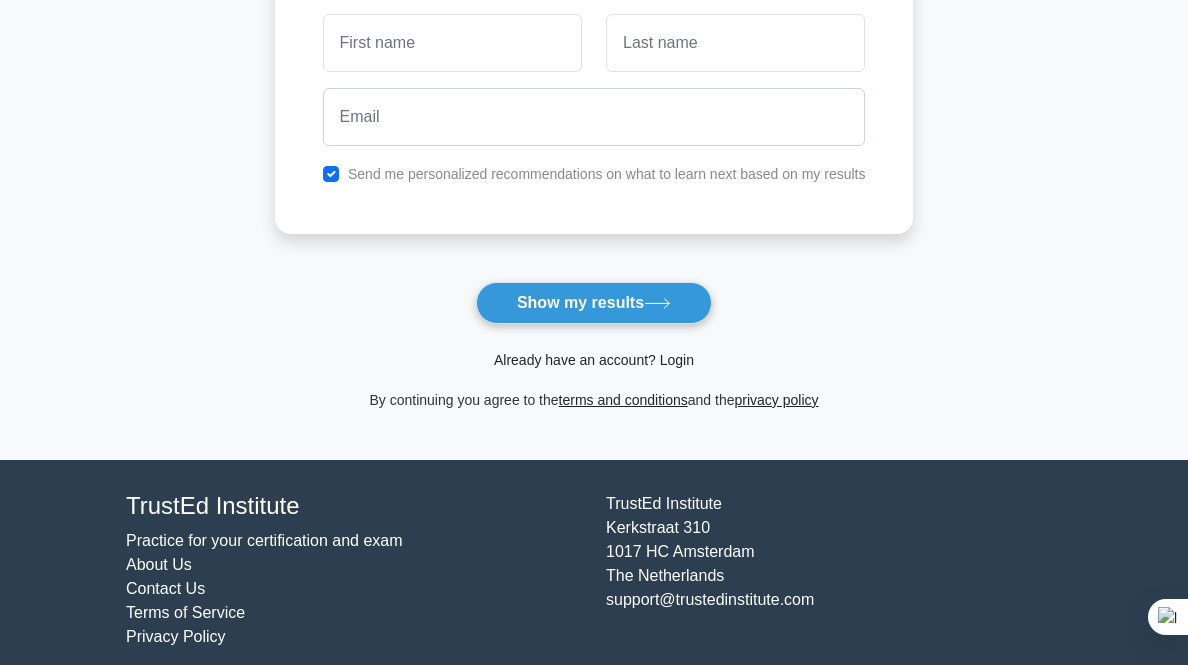 click on "Already have an account? Login" at bounding box center [594, 360] 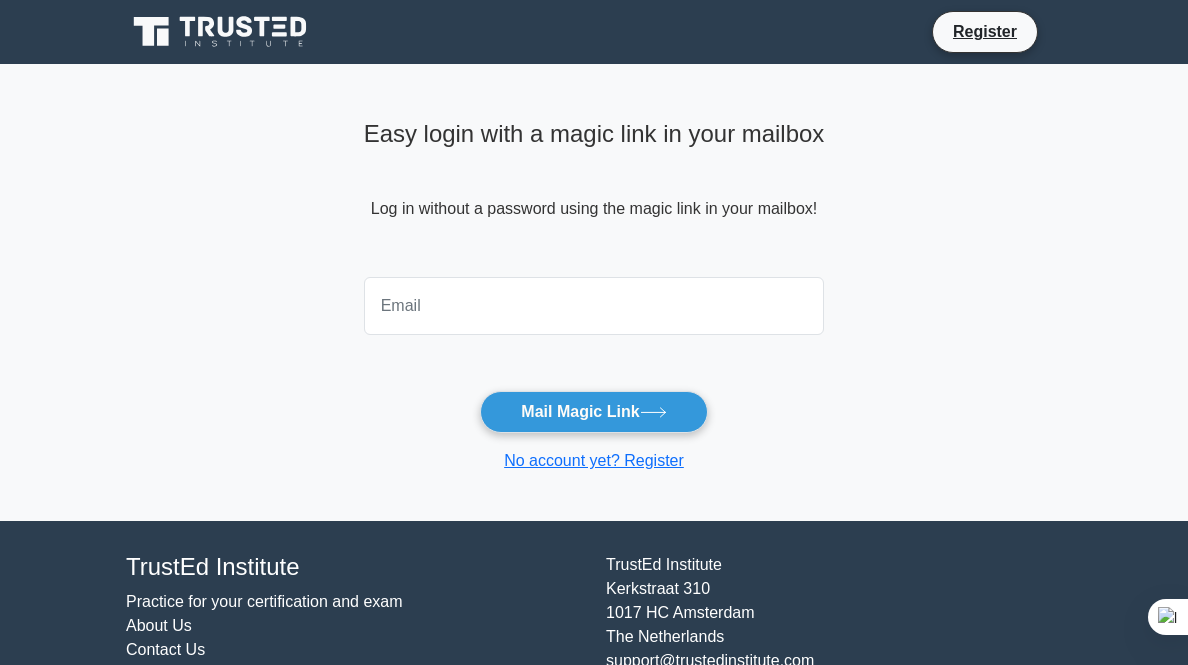 scroll, scrollTop: 0, scrollLeft: 0, axis: both 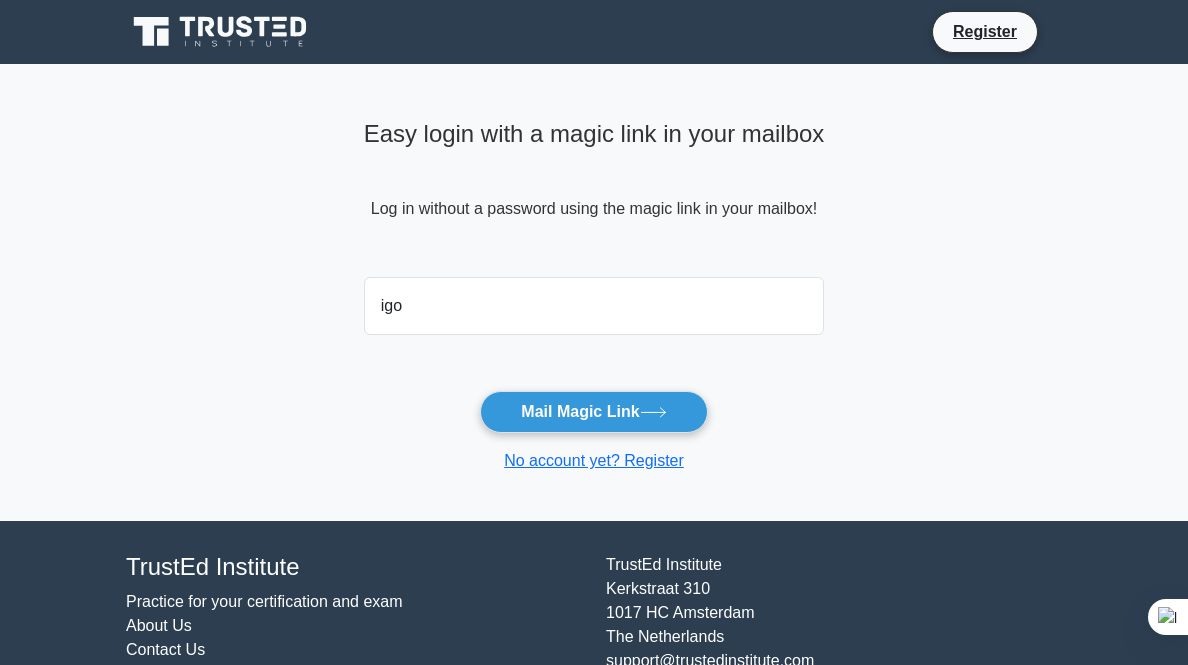 type on "[USERNAME]@[DOMAIN]" 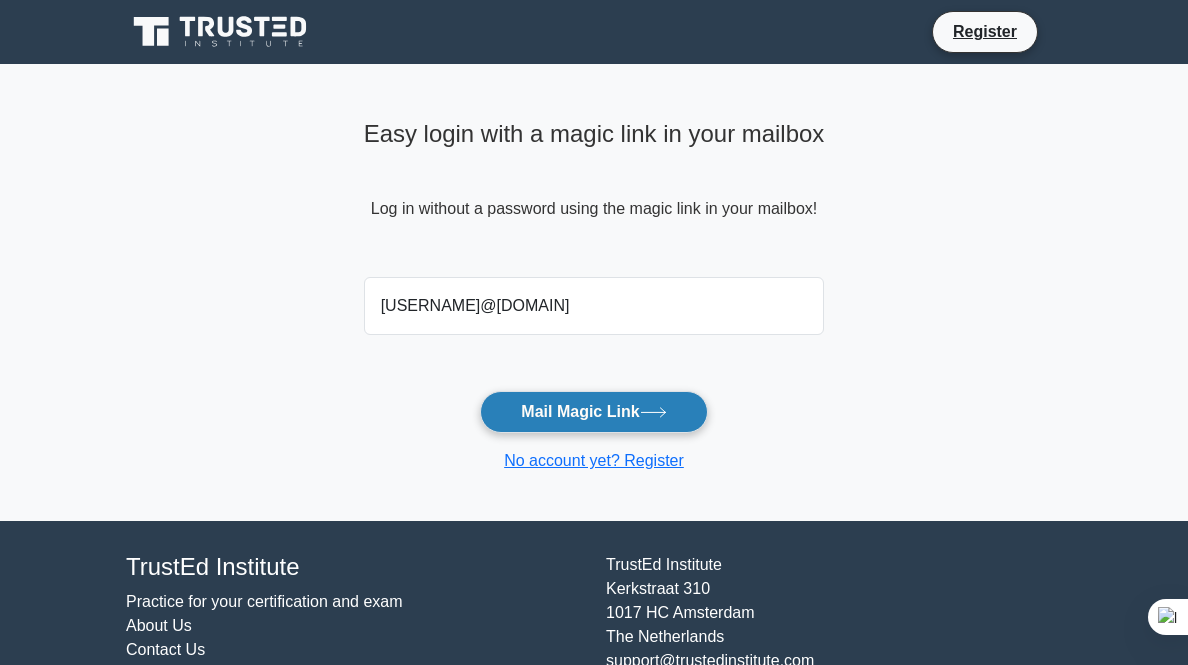 click on "Mail Magic Link" at bounding box center [593, 412] 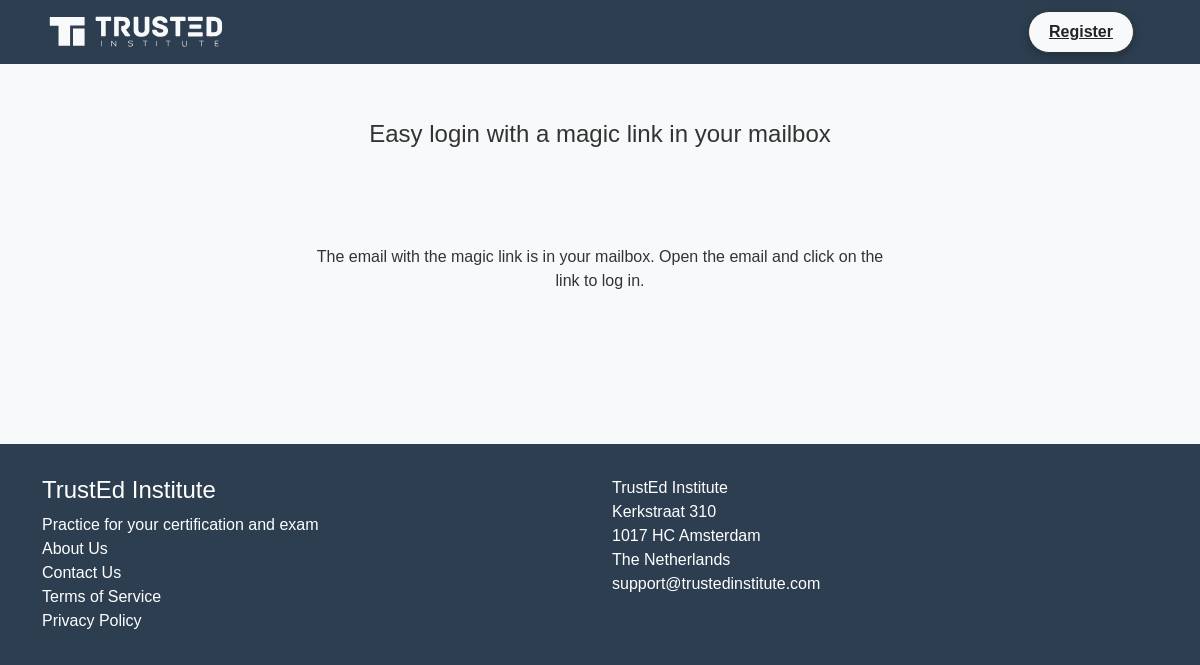 scroll, scrollTop: 0, scrollLeft: 0, axis: both 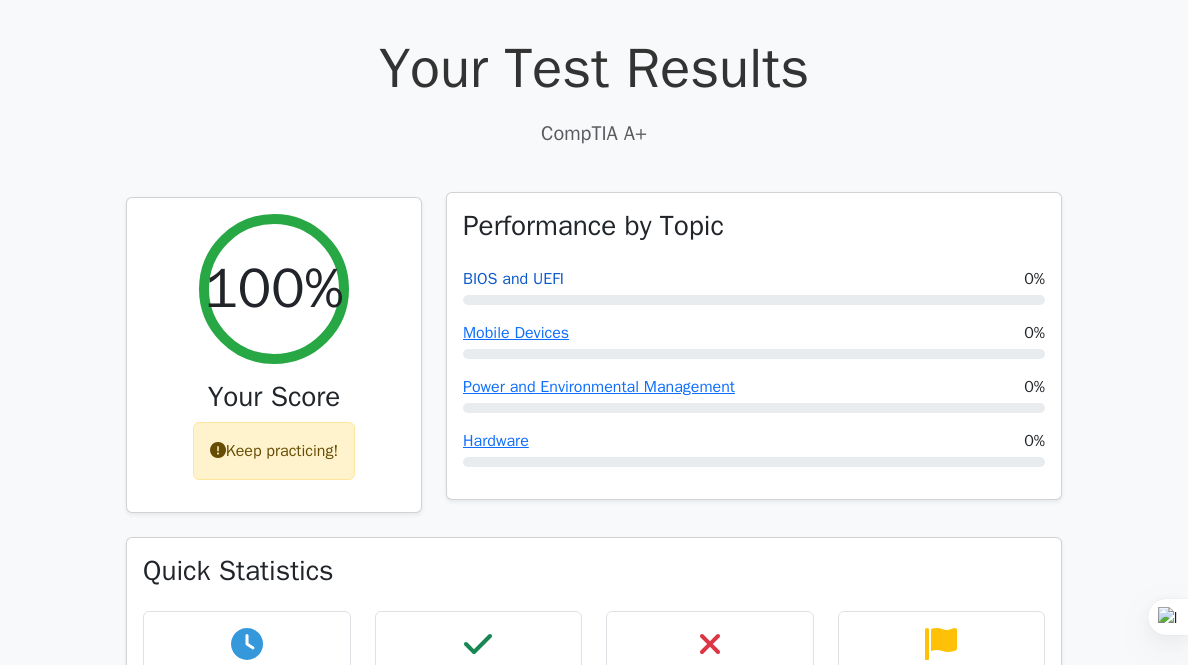click on "BIOS and UEFI" at bounding box center [513, 279] 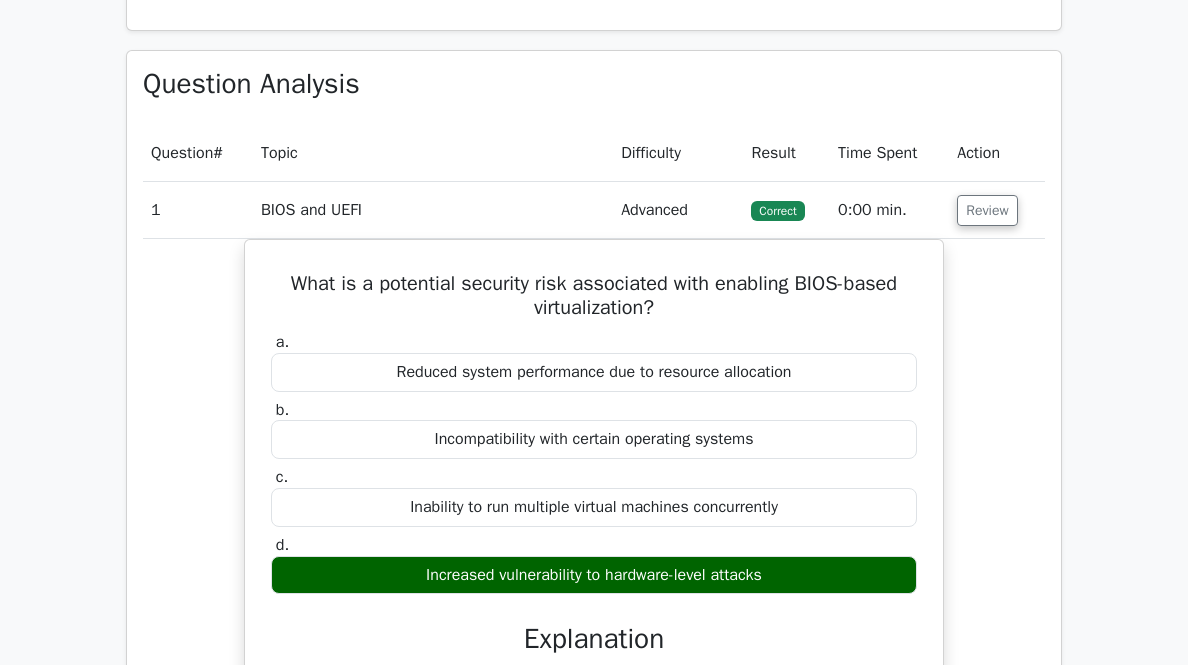 scroll, scrollTop: 840, scrollLeft: 0, axis: vertical 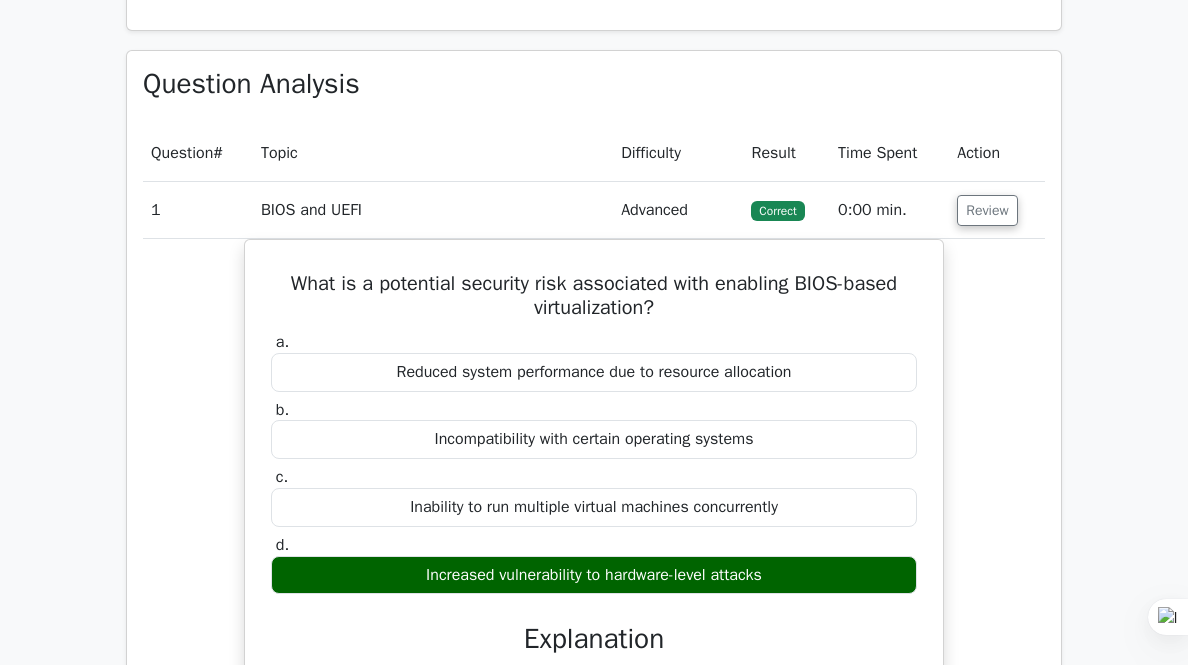 click on "Review" at bounding box center (997, 210) 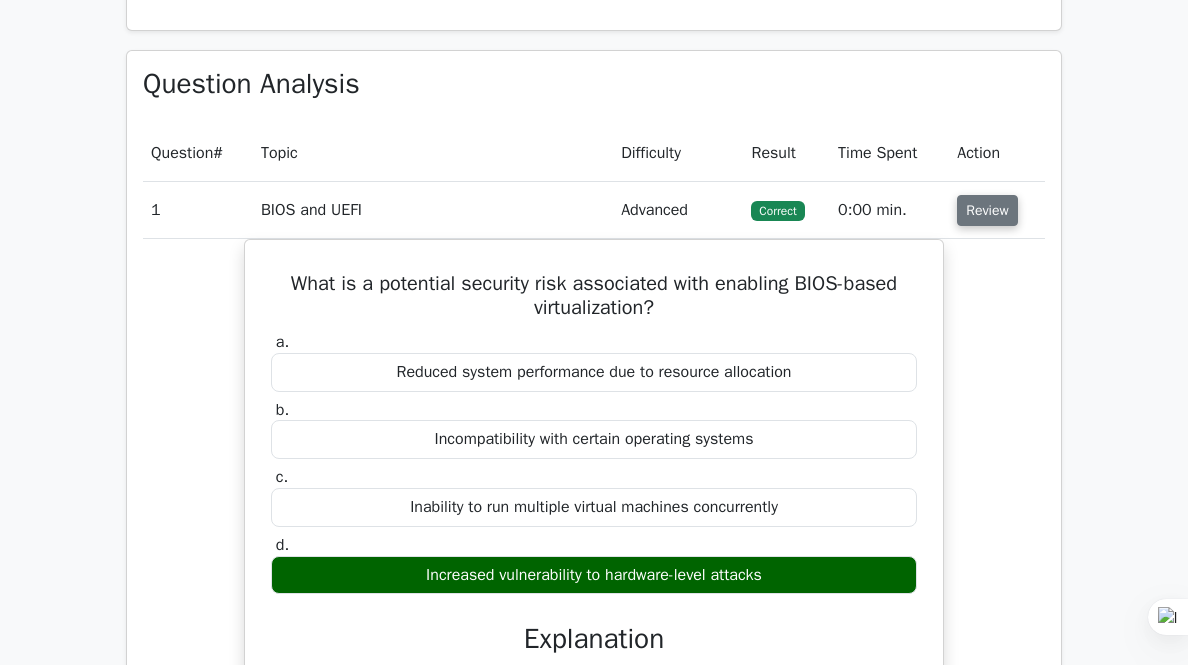 click on "Review" at bounding box center [987, 210] 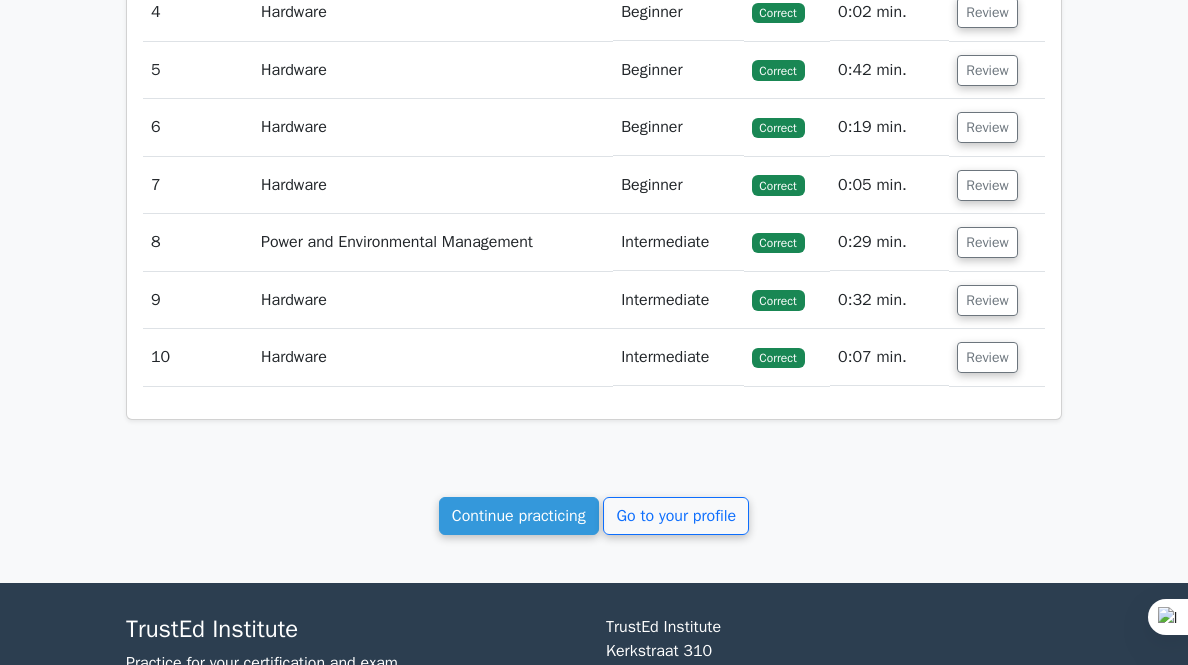 scroll, scrollTop: 1216, scrollLeft: 0, axis: vertical 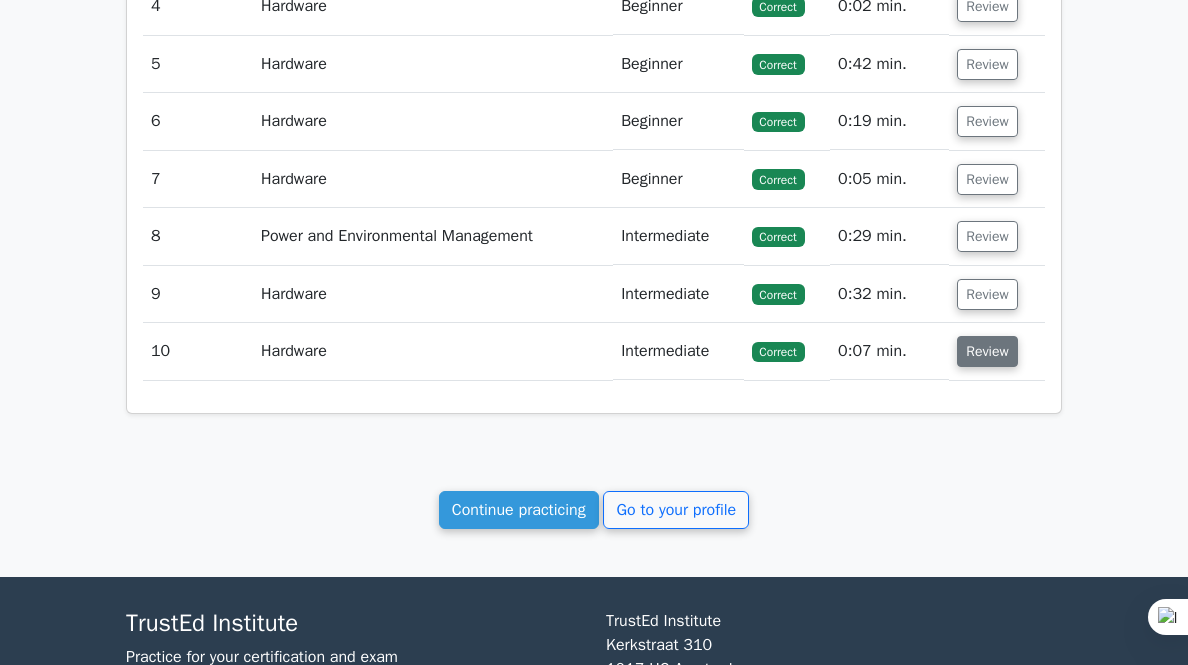 click on "Review" at bounding box center [987, 351] 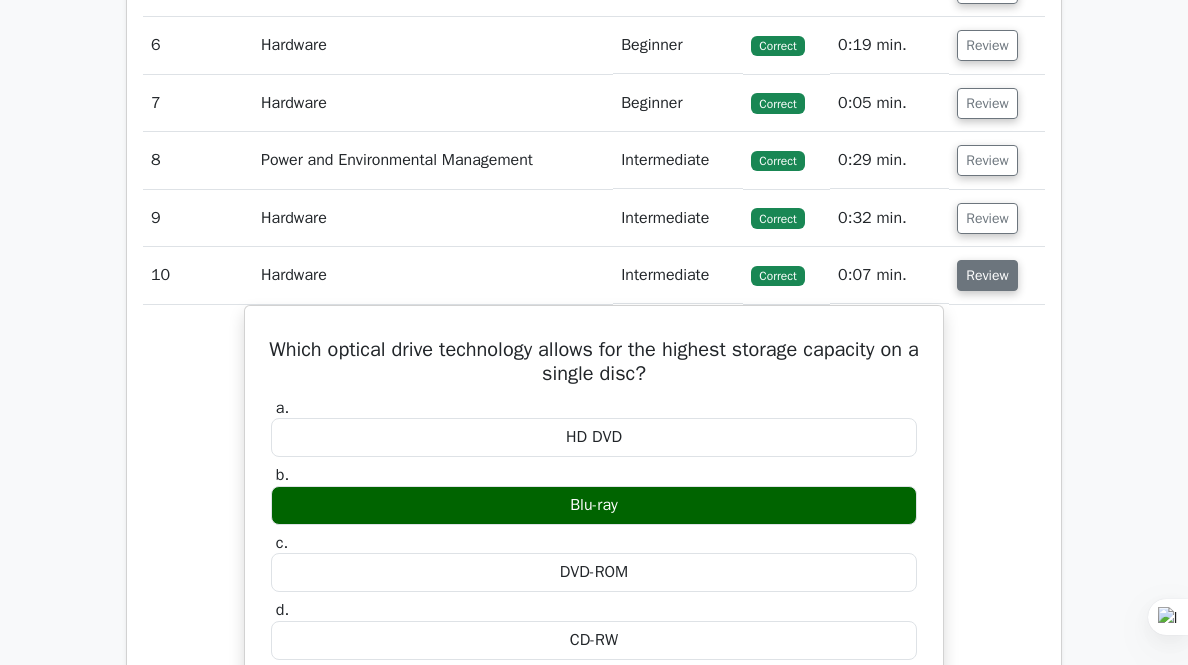 scroll, scrollTop: 1291, scrollLeft: 0, axis: vertical 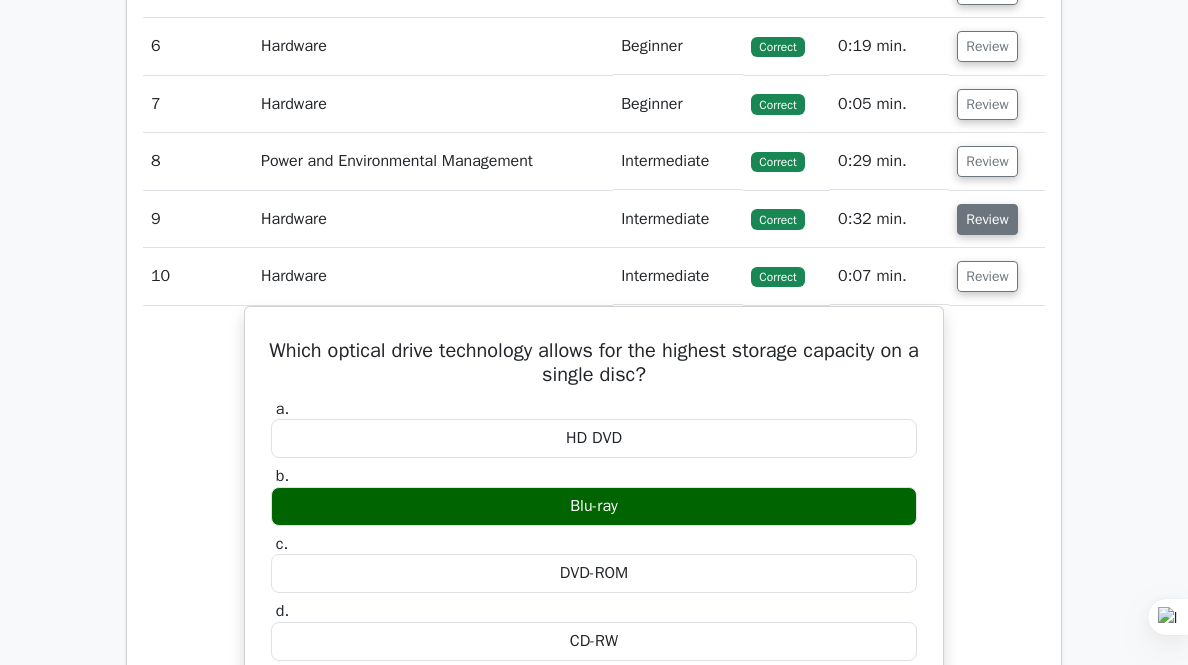 click on "Review" at bounding box center [987, 219] 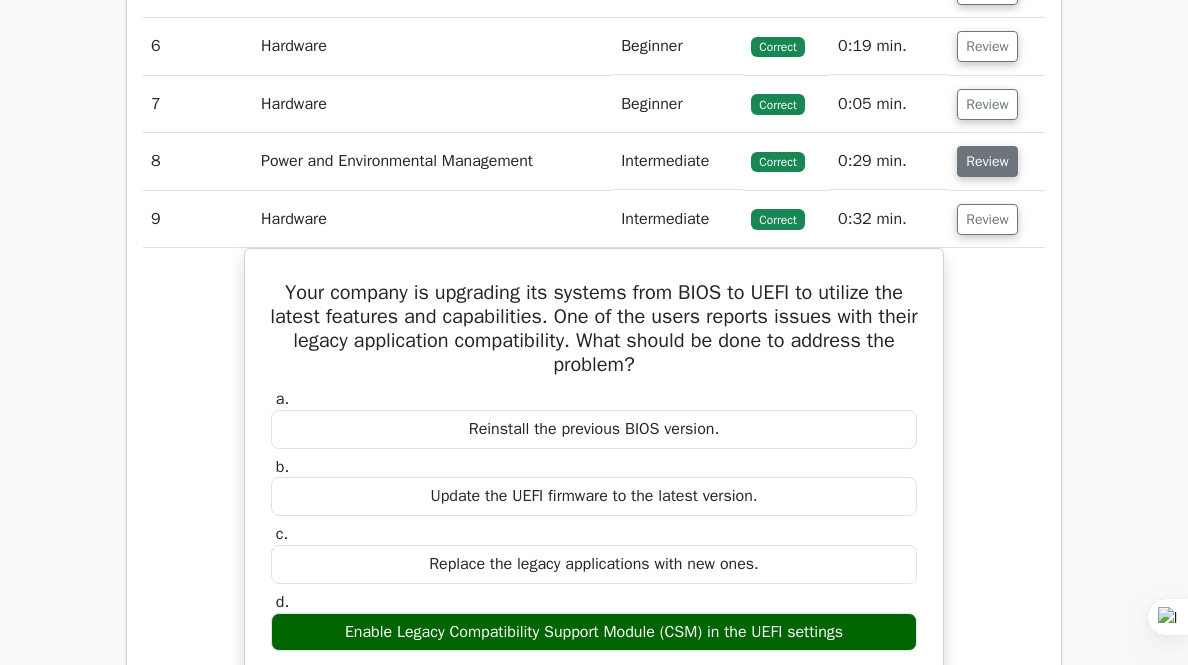 click on "Review" at bounding box center (987, 161) 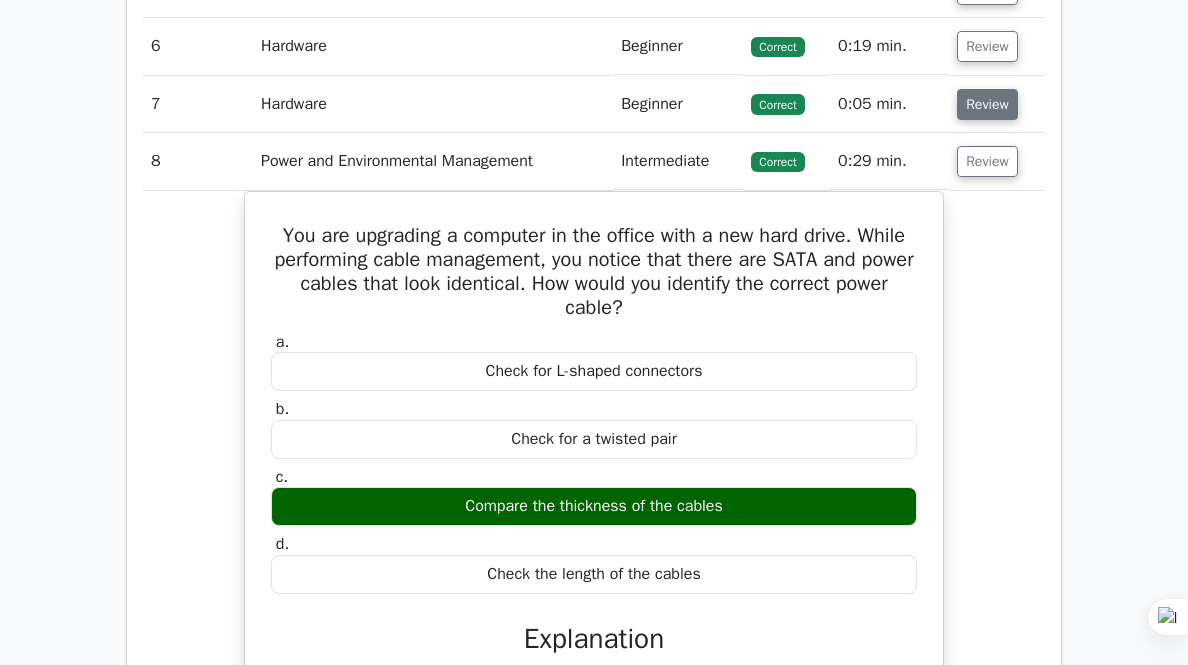 click on "Review" at bounding box center [987, 104] 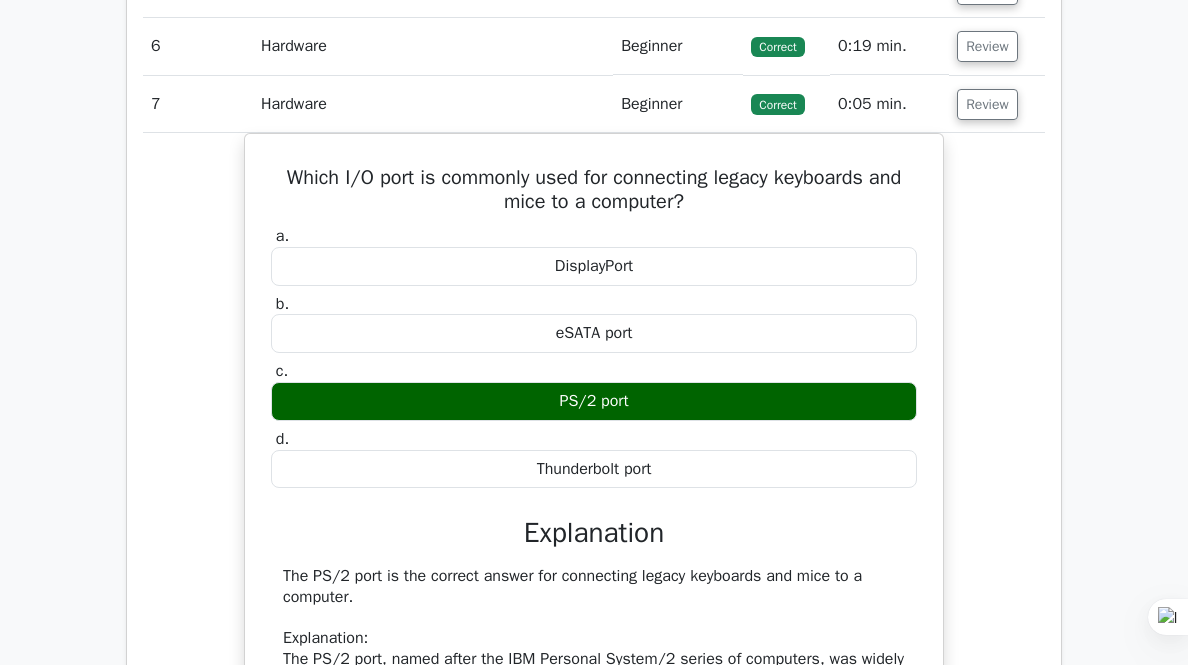 click on "Review" at bounding box center (997, 46) 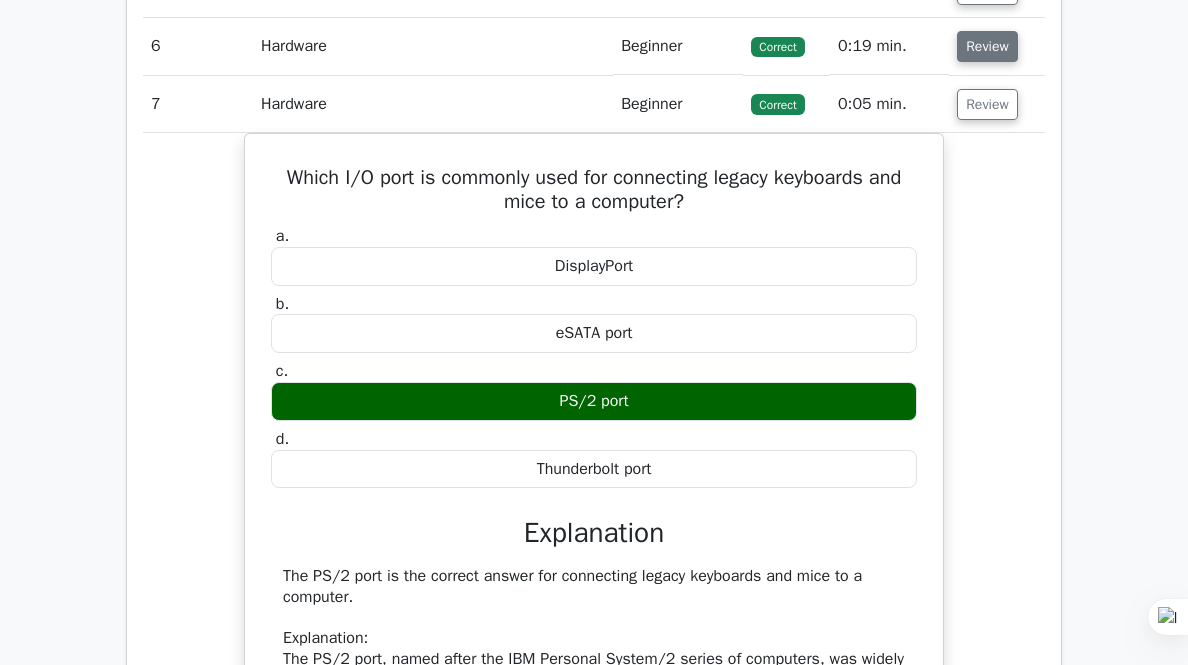click on "Review" at bounding box center [987, 46] 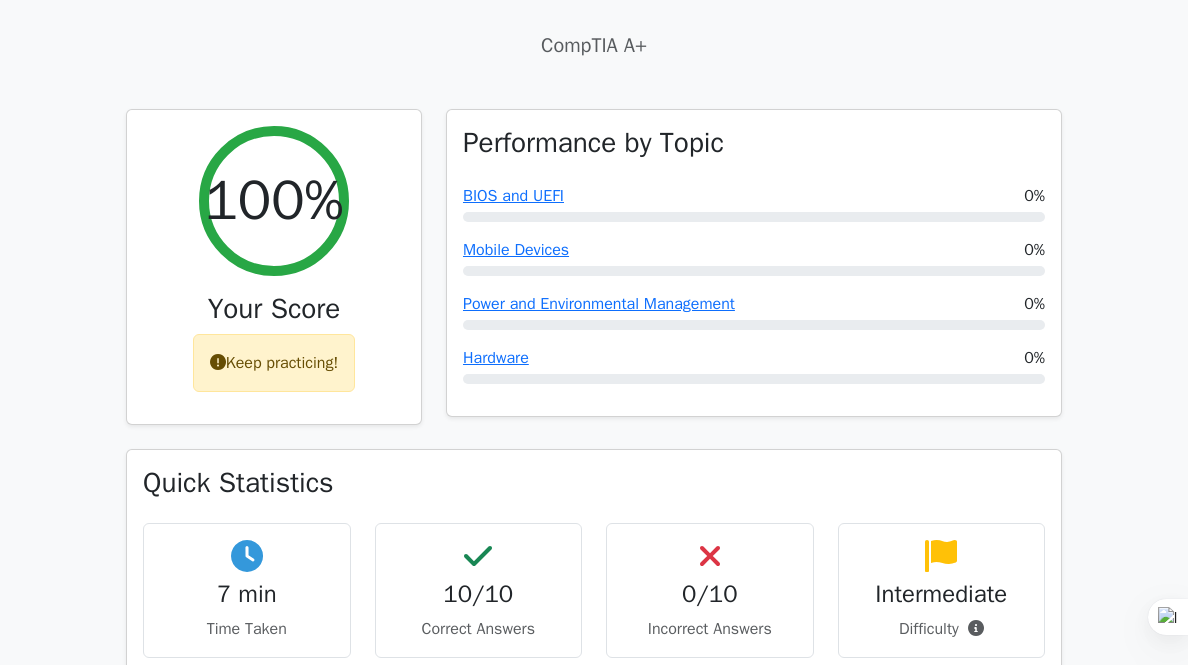 scroll, scrollTop: 0, scrollLeft: 0, axis: both 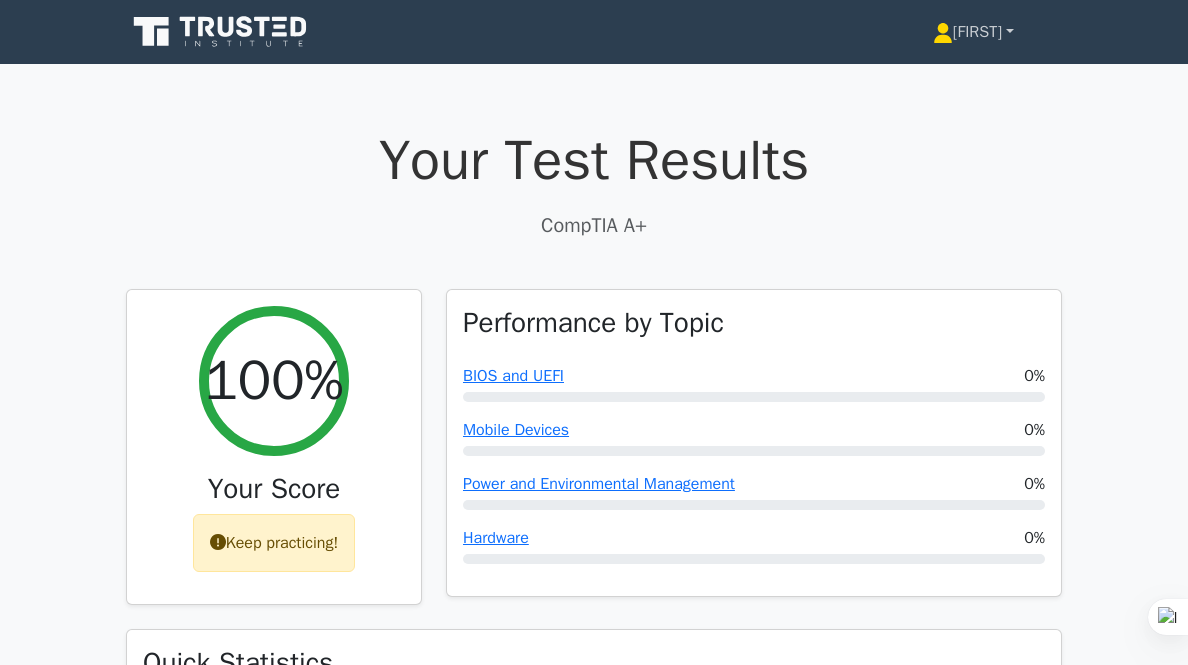 click on "[FIRST]" at bounding box center [973, 32] 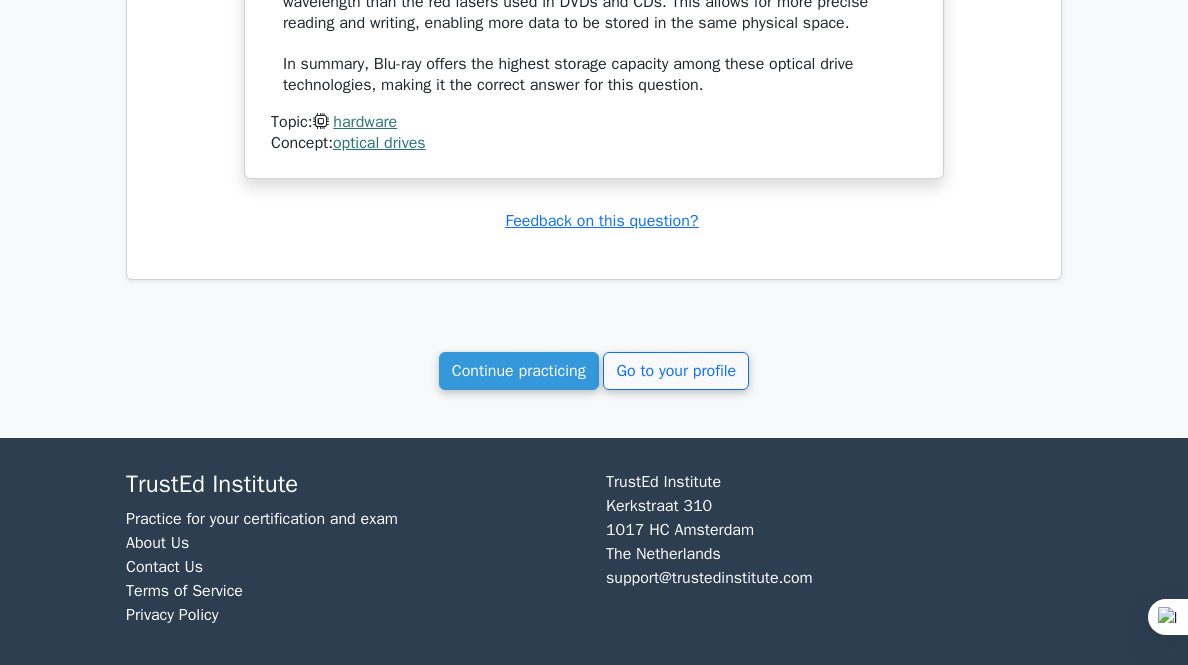 scroll, scrollTop: 5440, scrollLeft: 0, axis: vertical 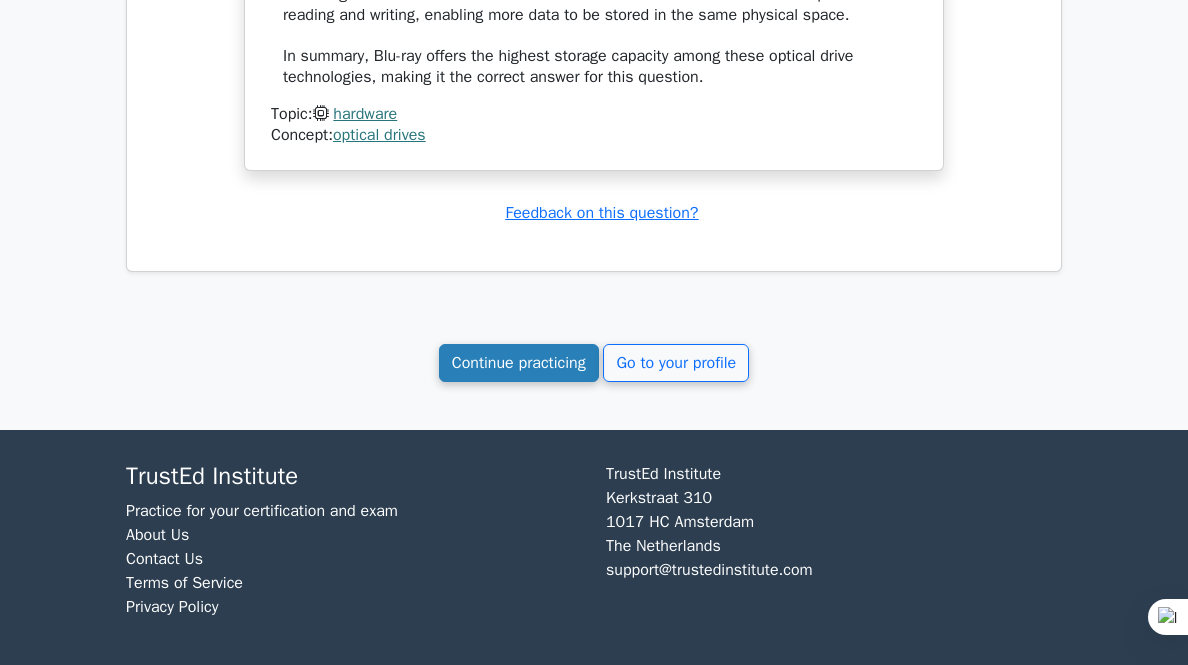 click on "Continue practicing" at bounding box center (519, 363) 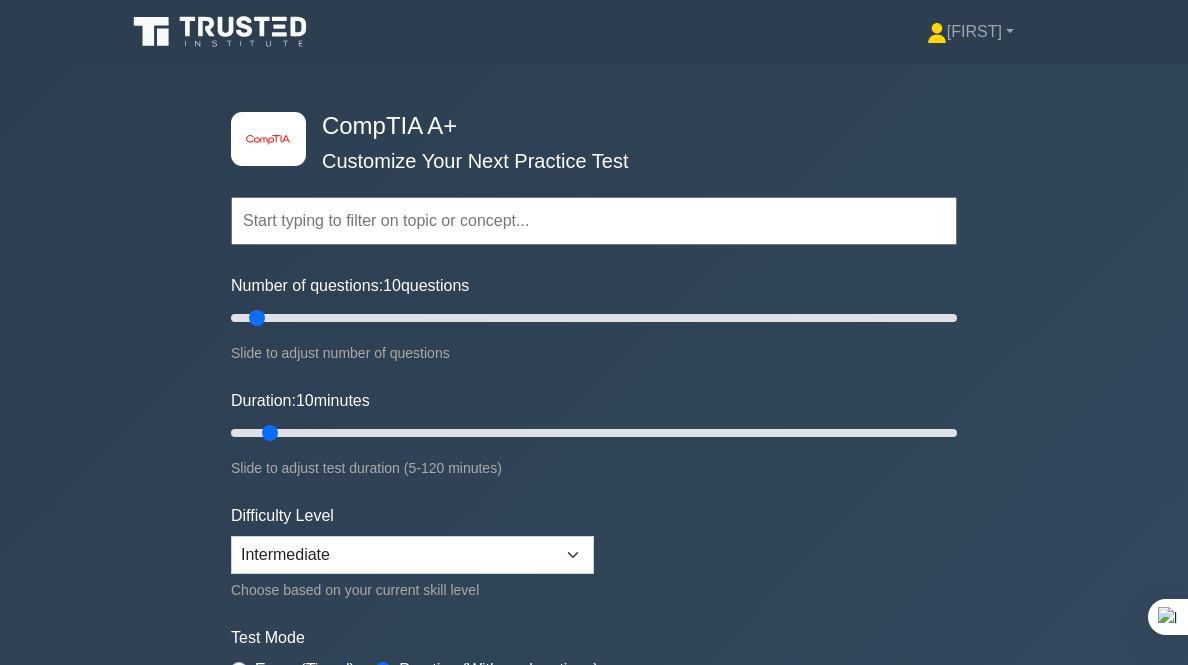 scroll, scrollTop: 0, scrollLeft: 0, axis: both 